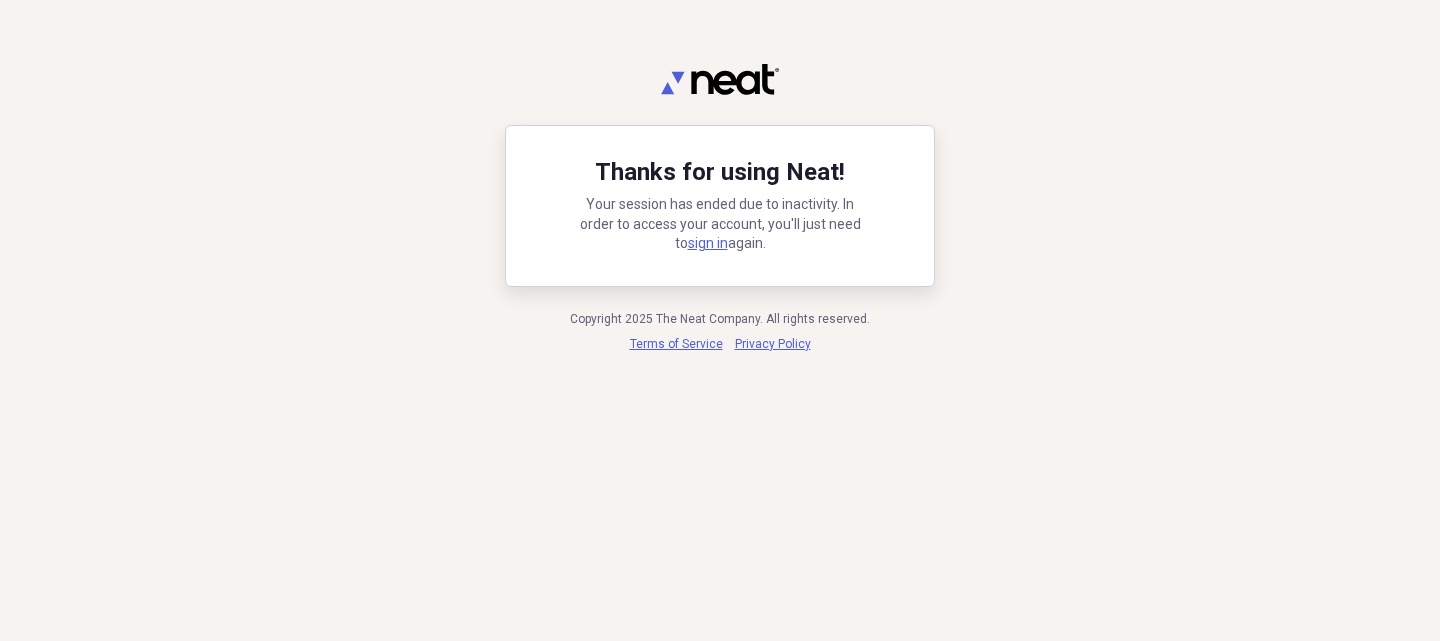 scroll, scrollTop: 0, scrollLeft: 0, axis: both 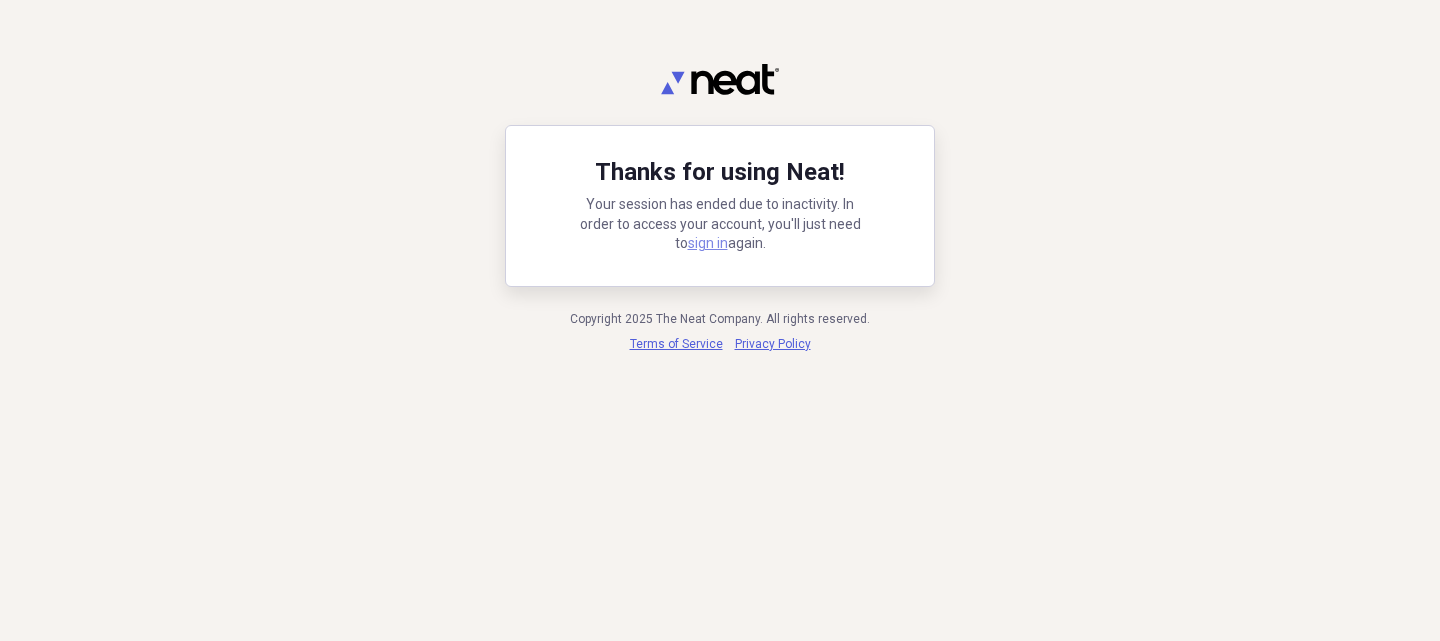 click on "sign in" at bounding box center [708, 243] 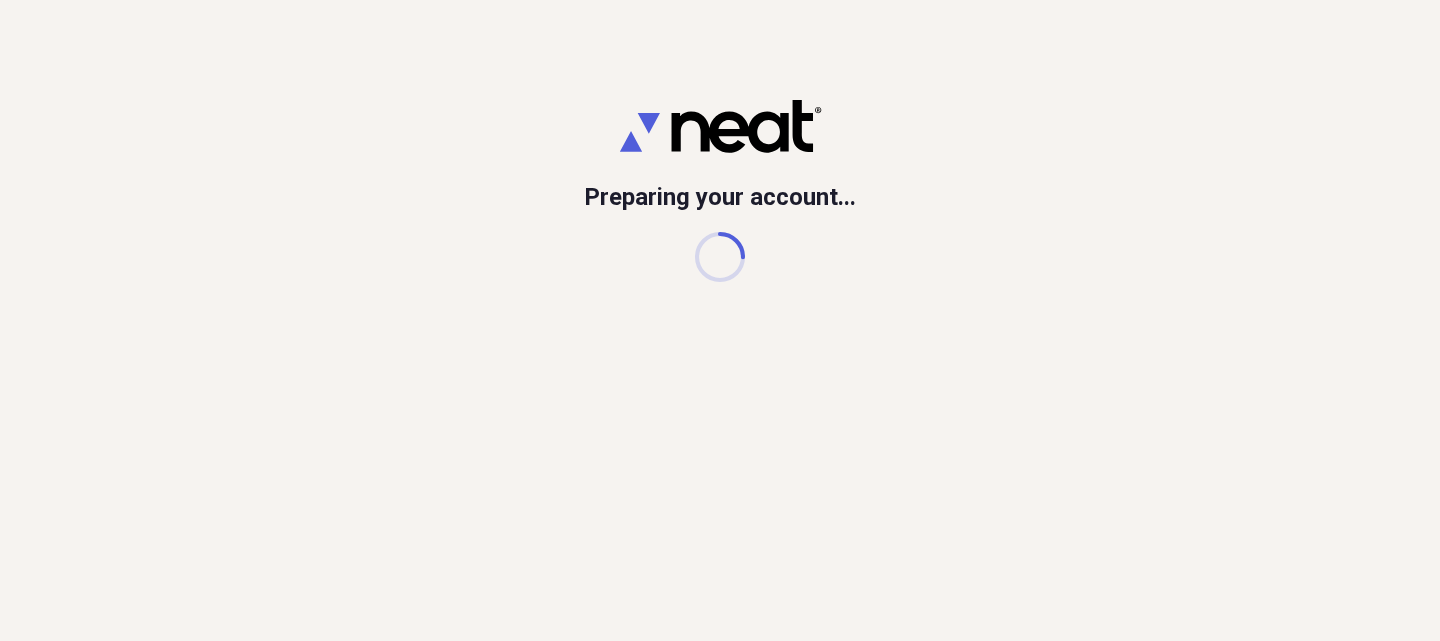 scroll, scrollTop: 0, scrollLeft: 0, axis: both 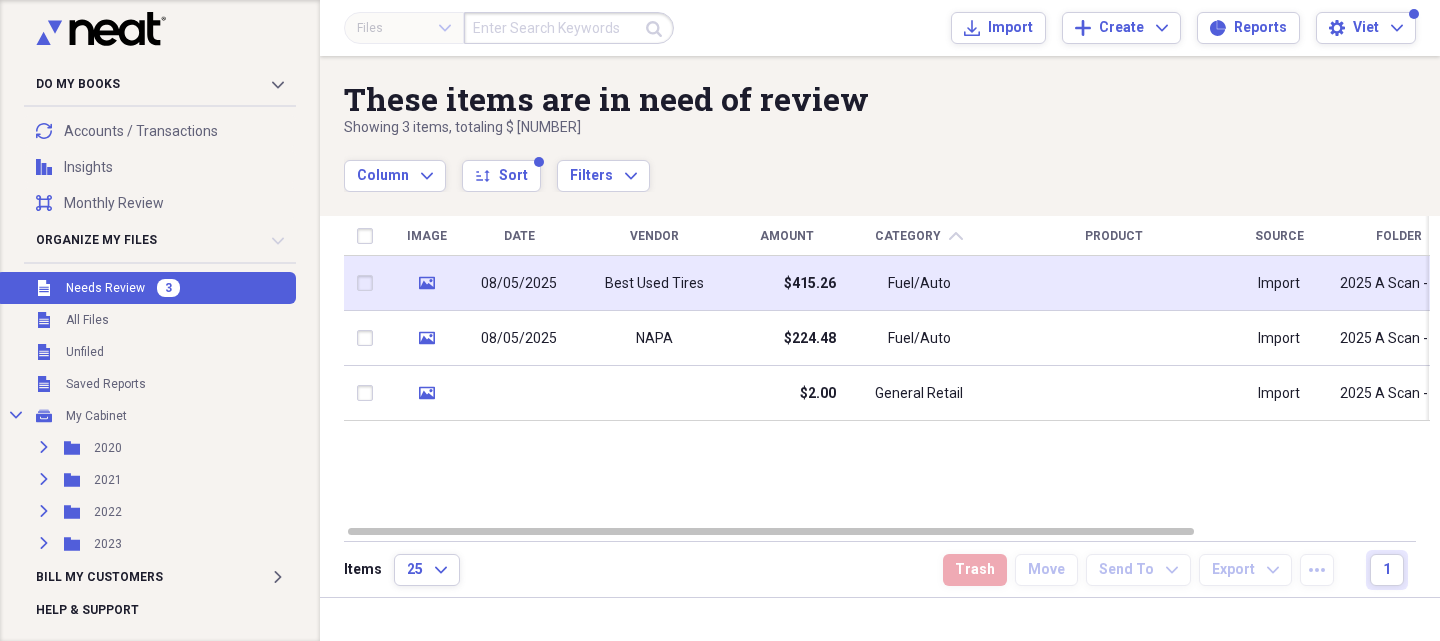 click on "$415.26" at bounding box center (786, 283) 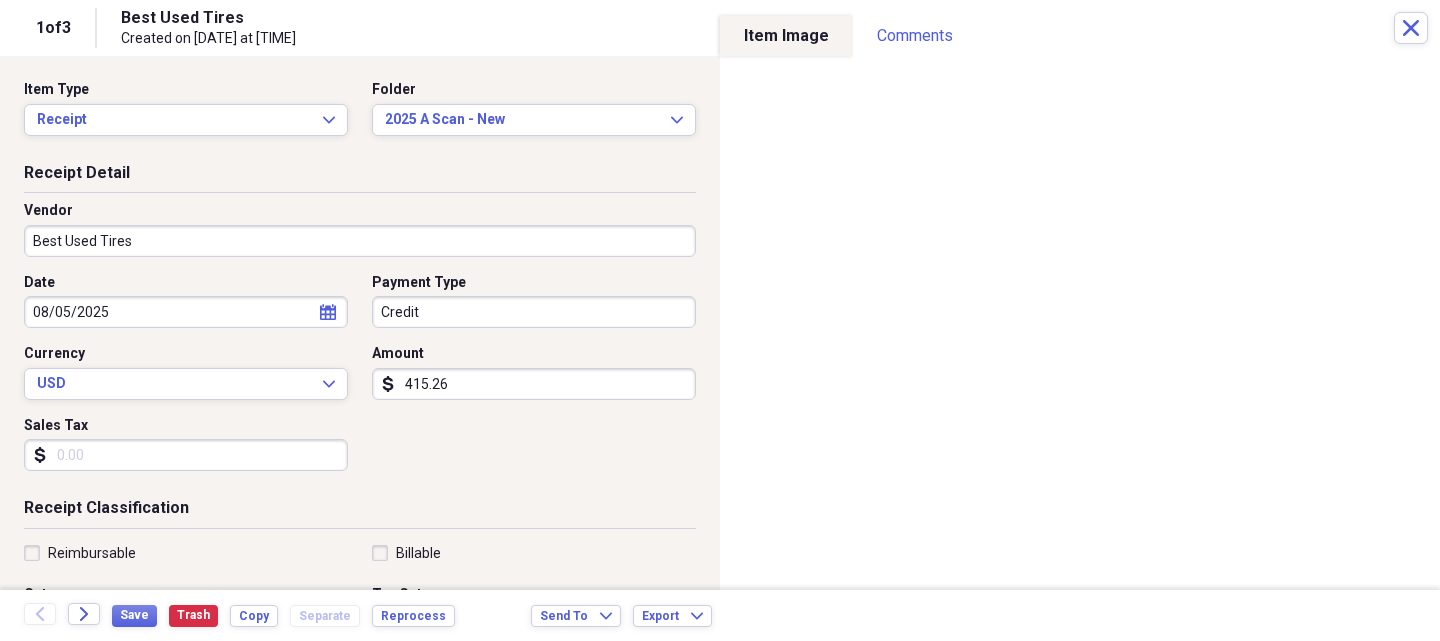 click on "Best Used Tires" at bounding box center [360, 241] 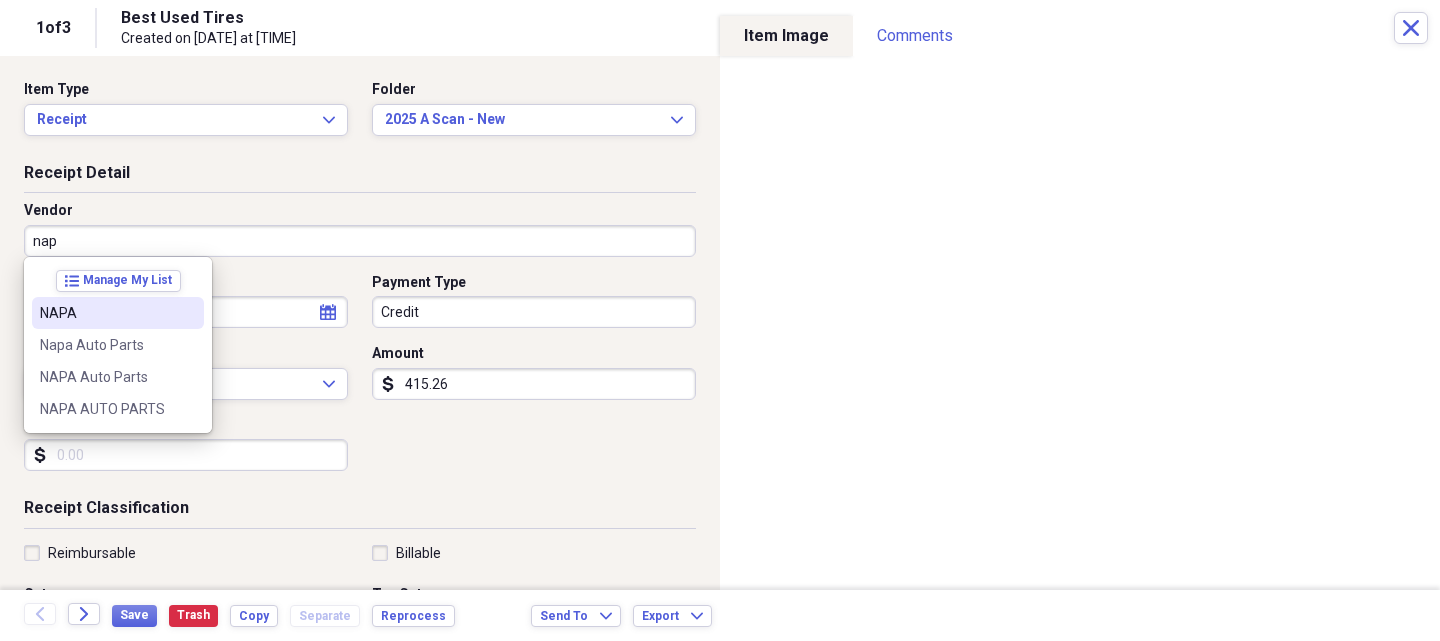 click on "NAPA" at bounding box center [106, 313] 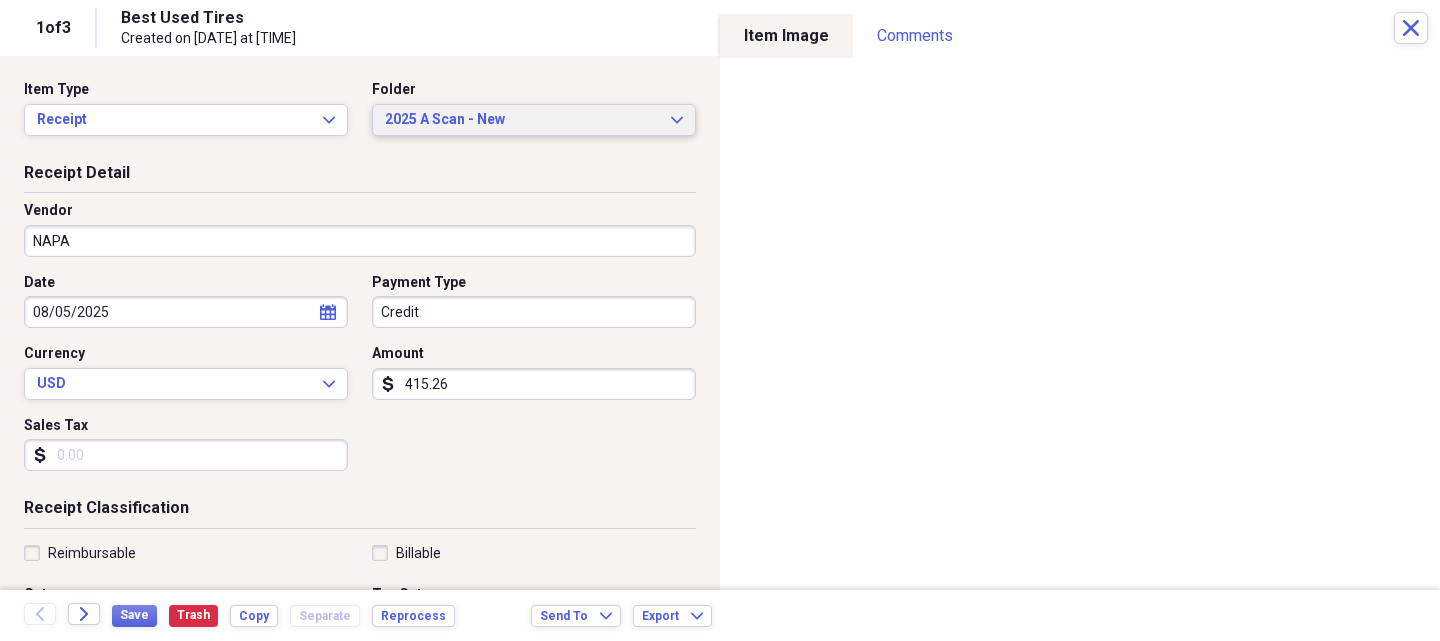 click on "2025 A Scan - New" at bounding box center (522, 120) 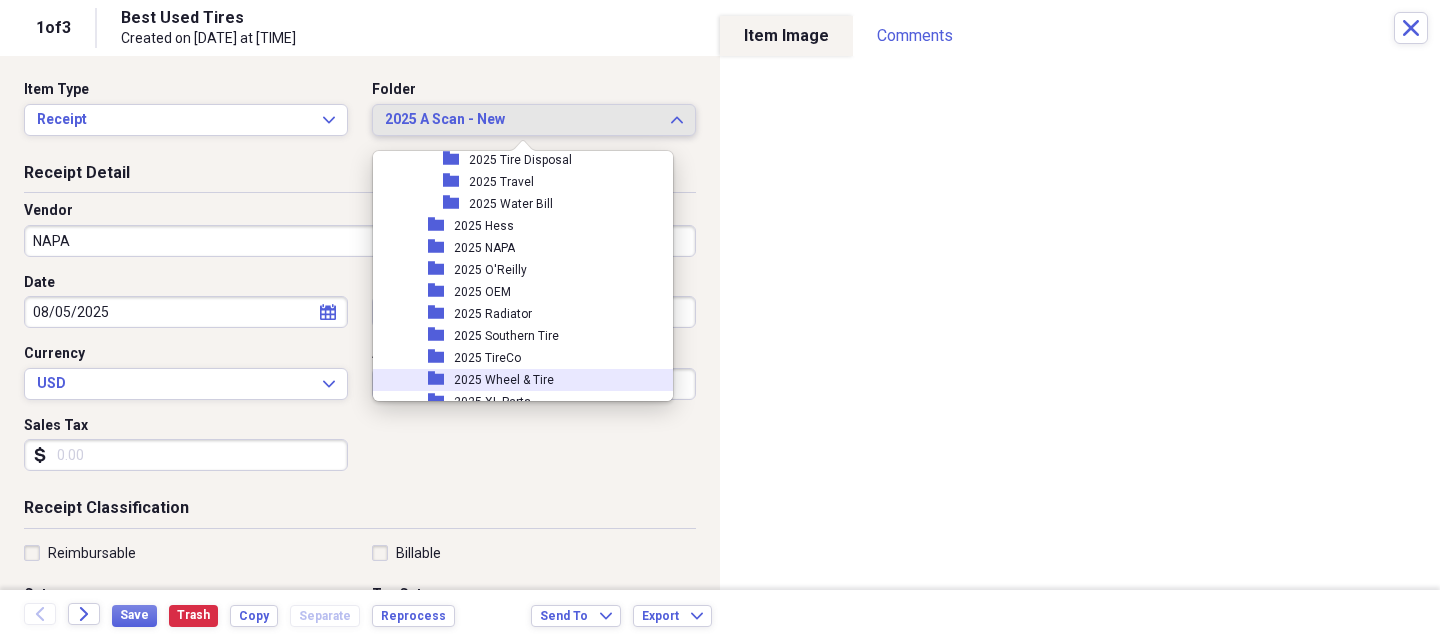 scroll, scrollTop: 2239, scrollLeft: 0, axis: vertical 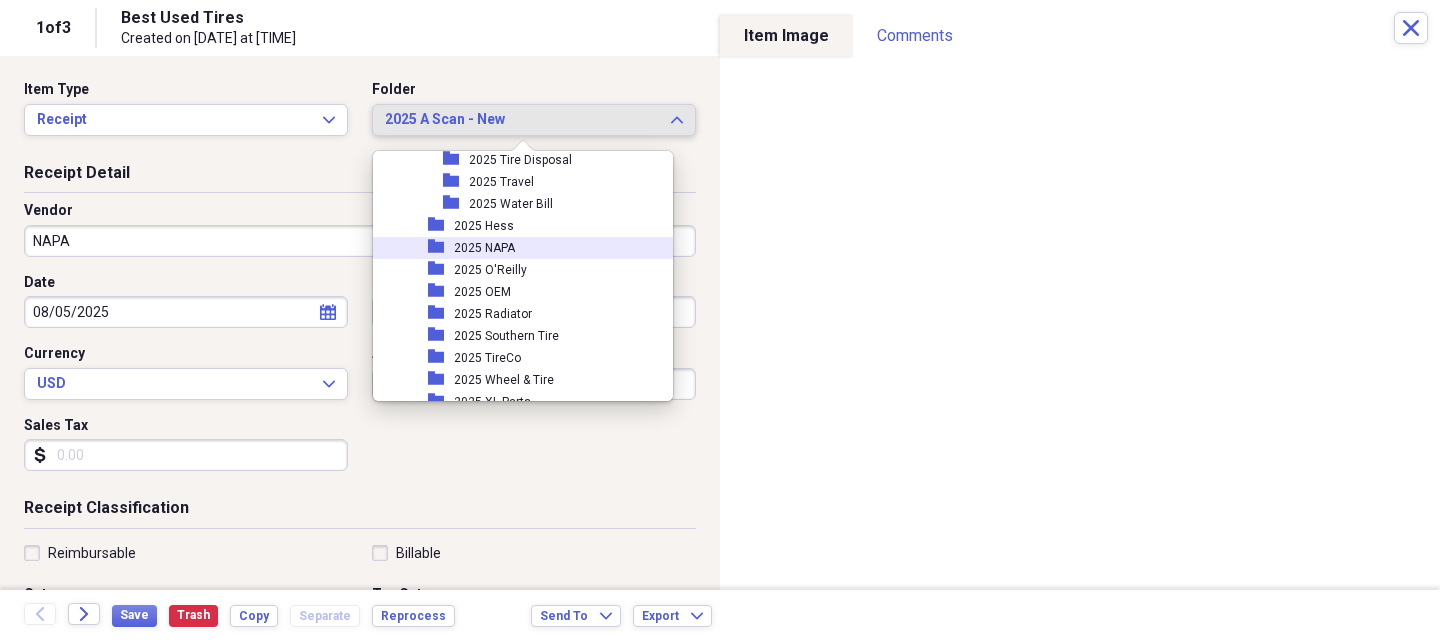 click on "2025 NAPA" at bounding box center (484, 248) 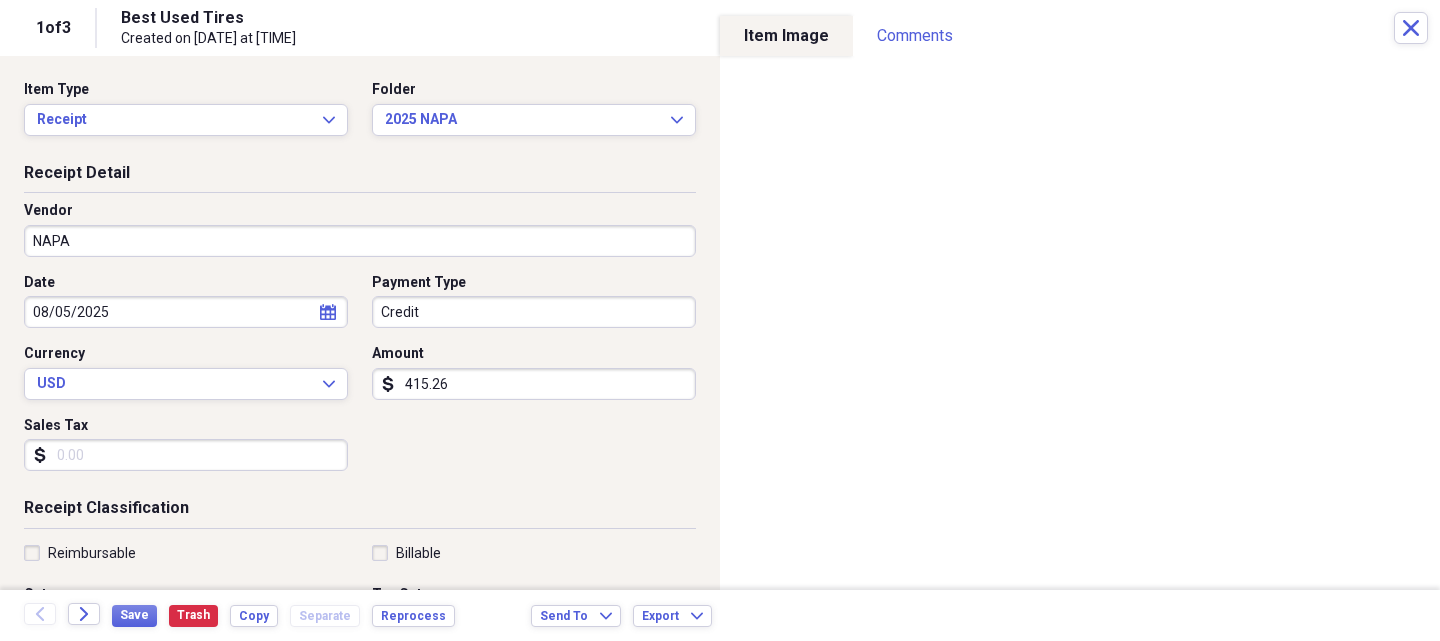 click on "415.26" at bounding box center [534, 384] 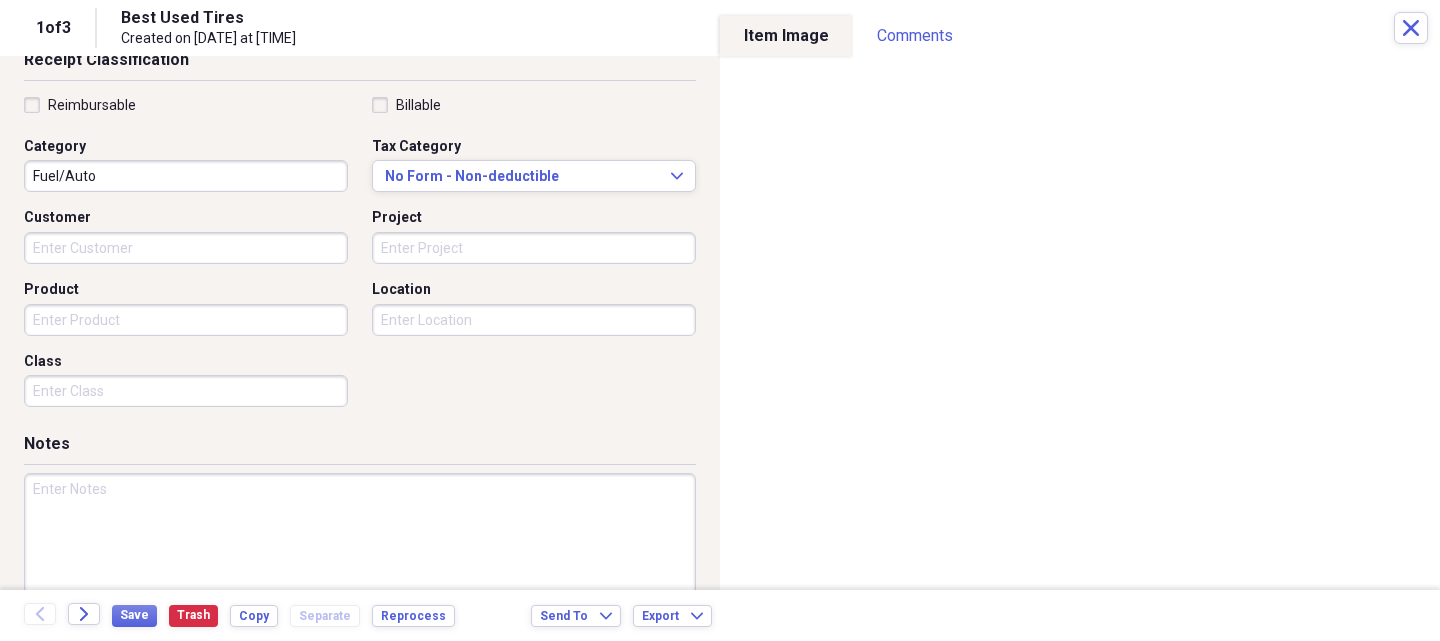 scroll, scrollTop: 486, scrollLeft: 0, axis: vertical 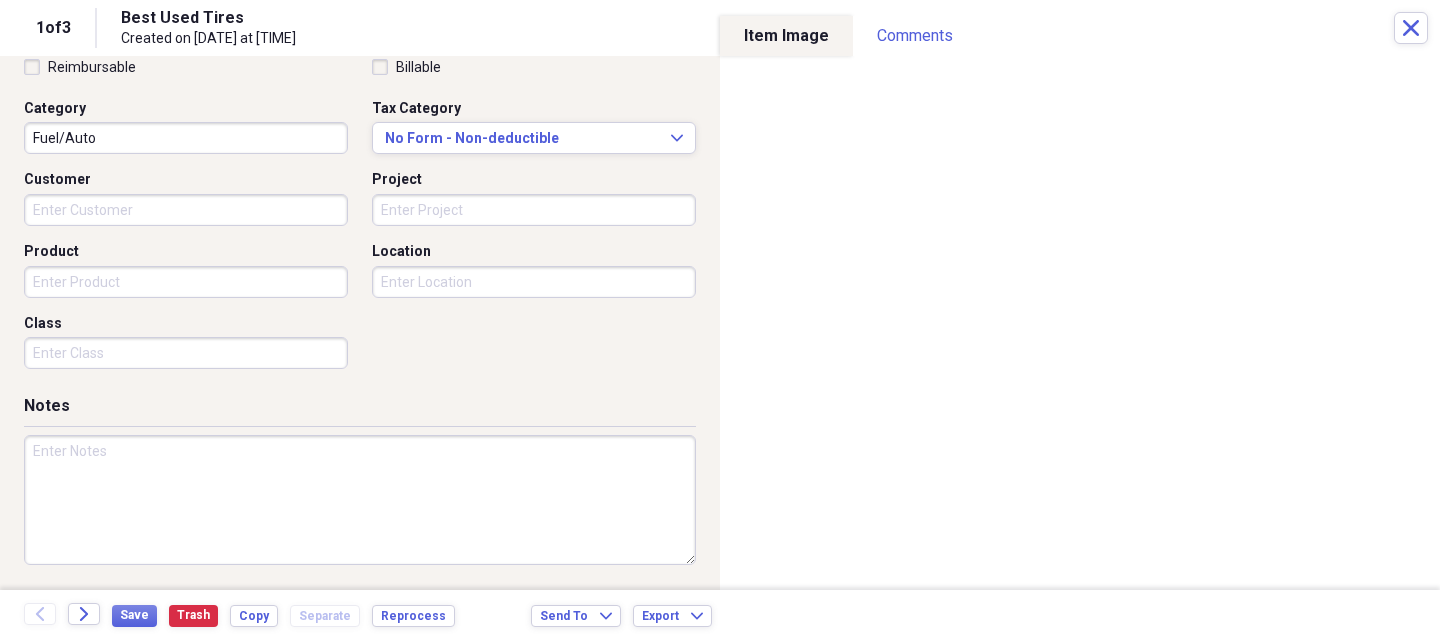 type on "257.56" 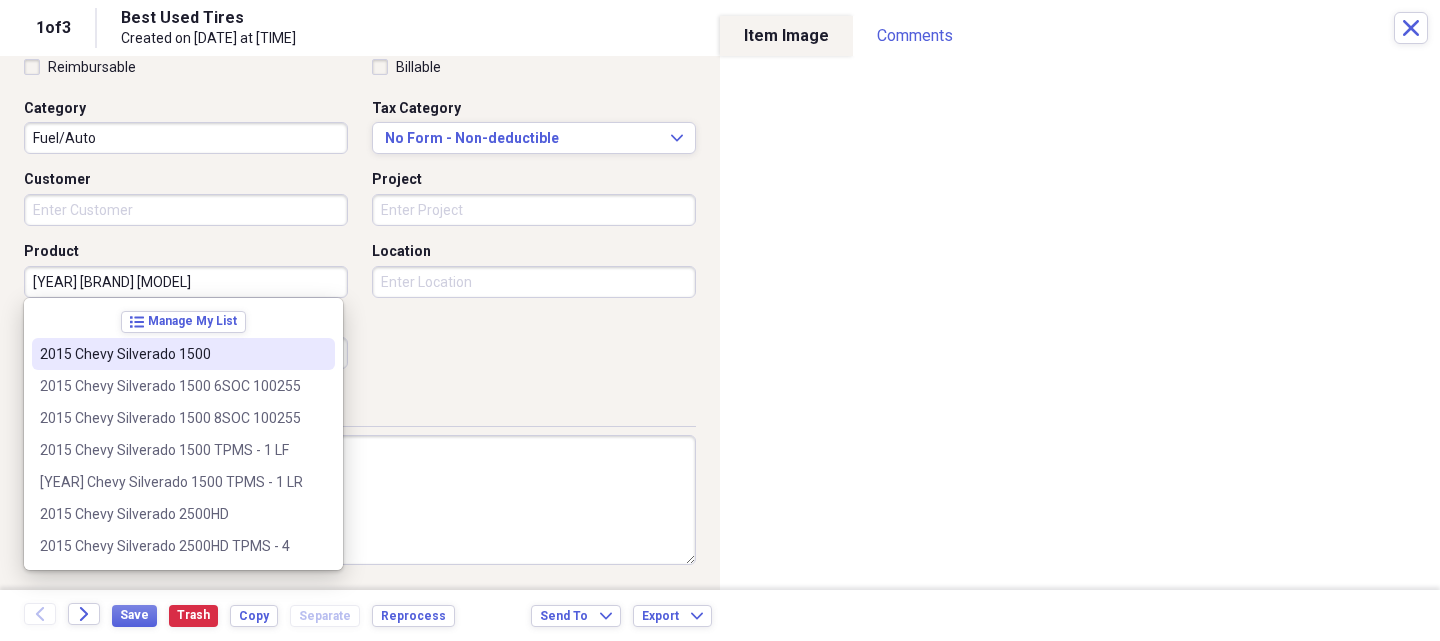click on "2015 Chevy Silverado 1500" at bounding box center (183, 354) 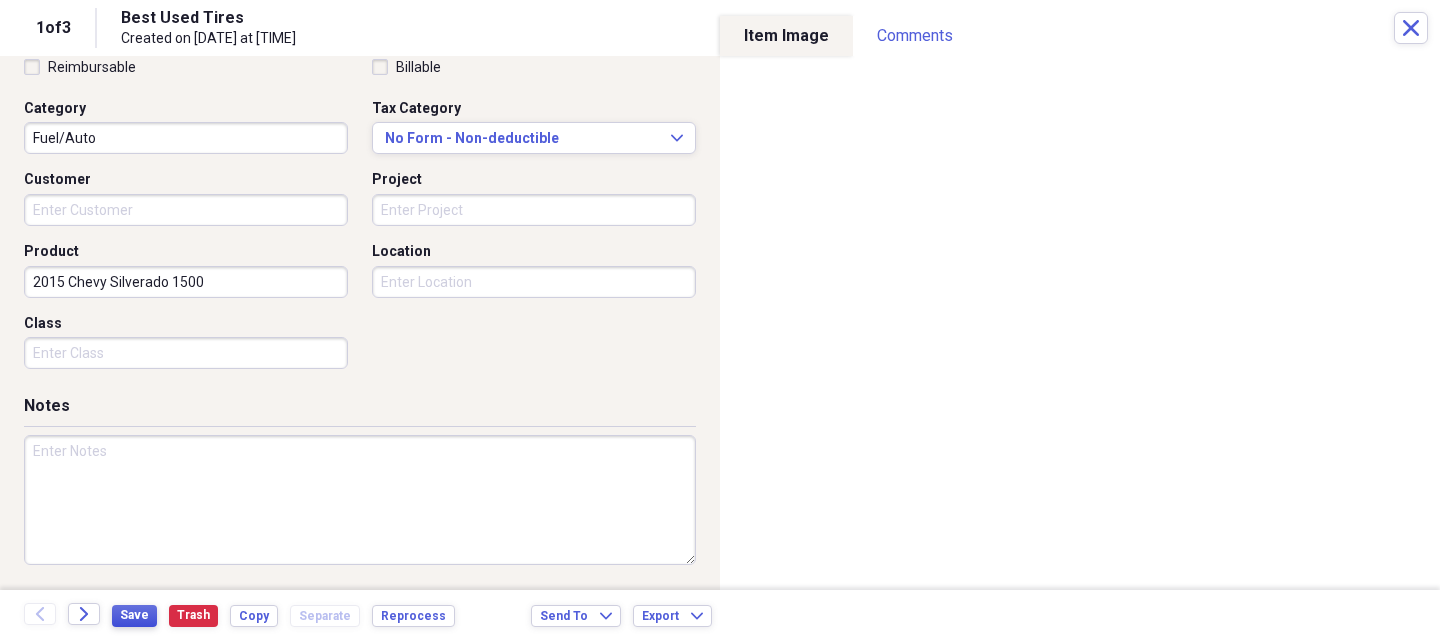 click on "Save" at bounding box center [134, 615] 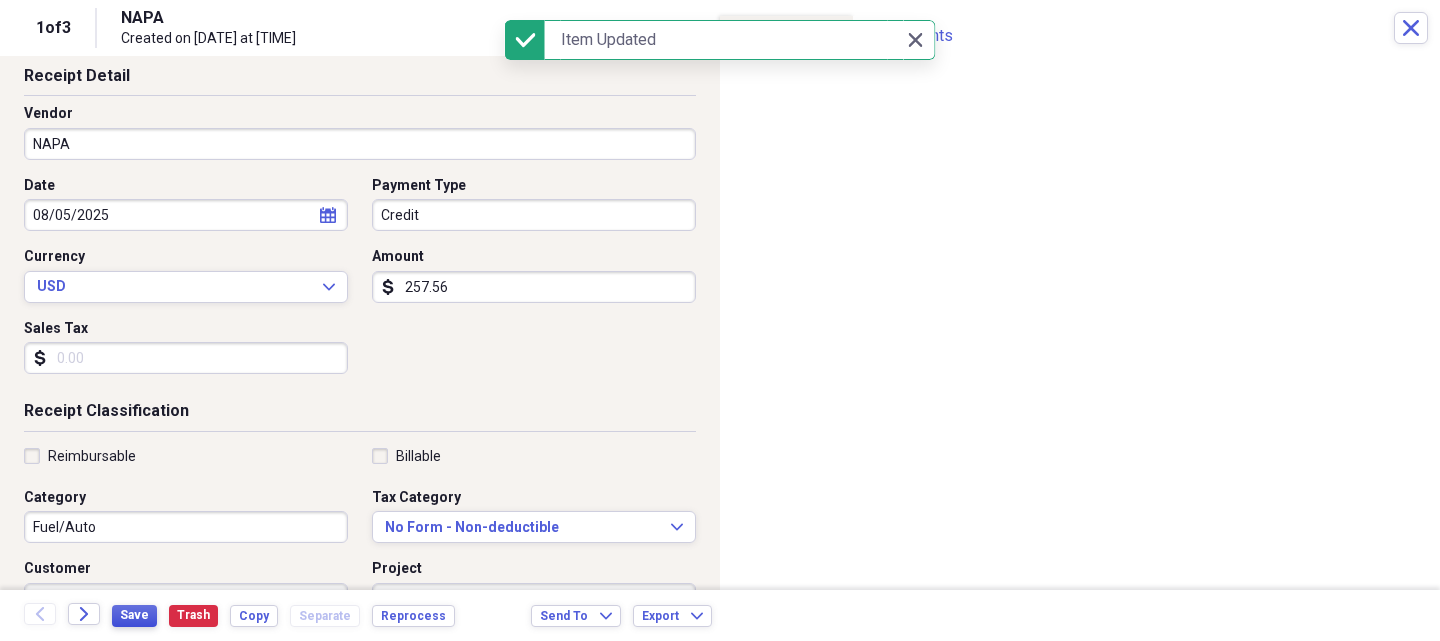 scroll, scrollTop: 86, scrollLeft: 0, axis: vertical 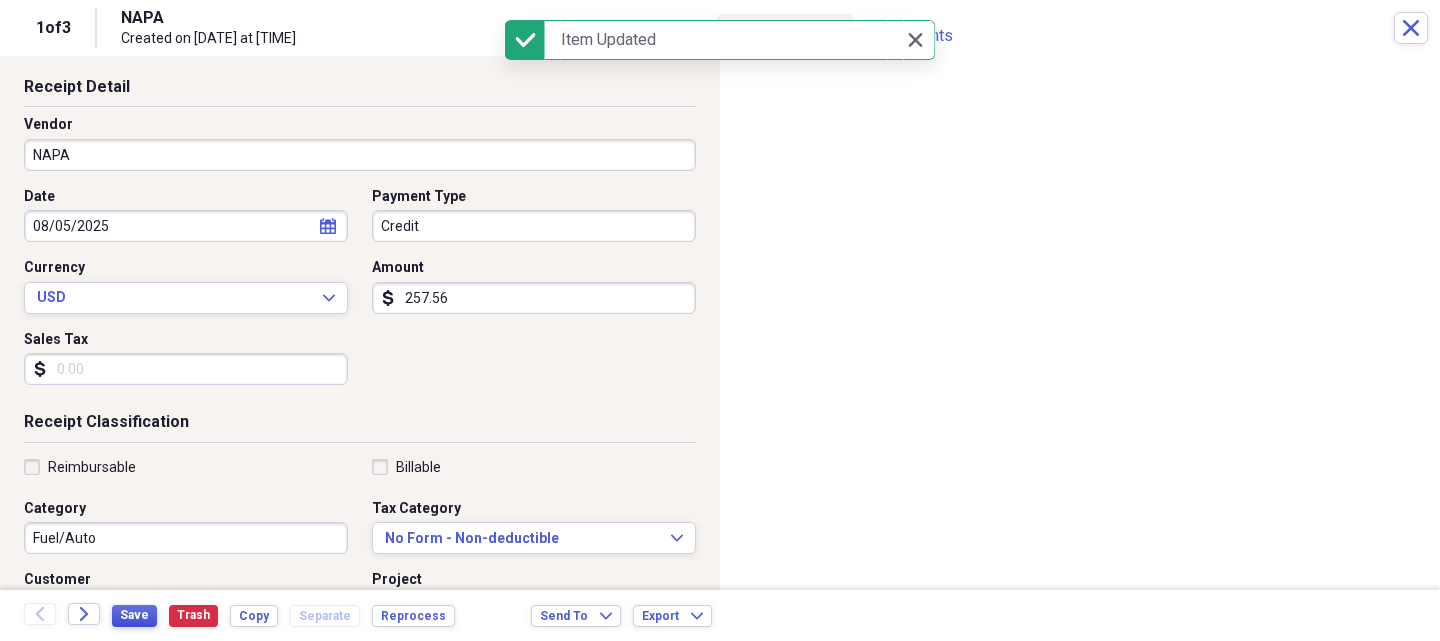 click on "Save" at bounding box center [134, 615] 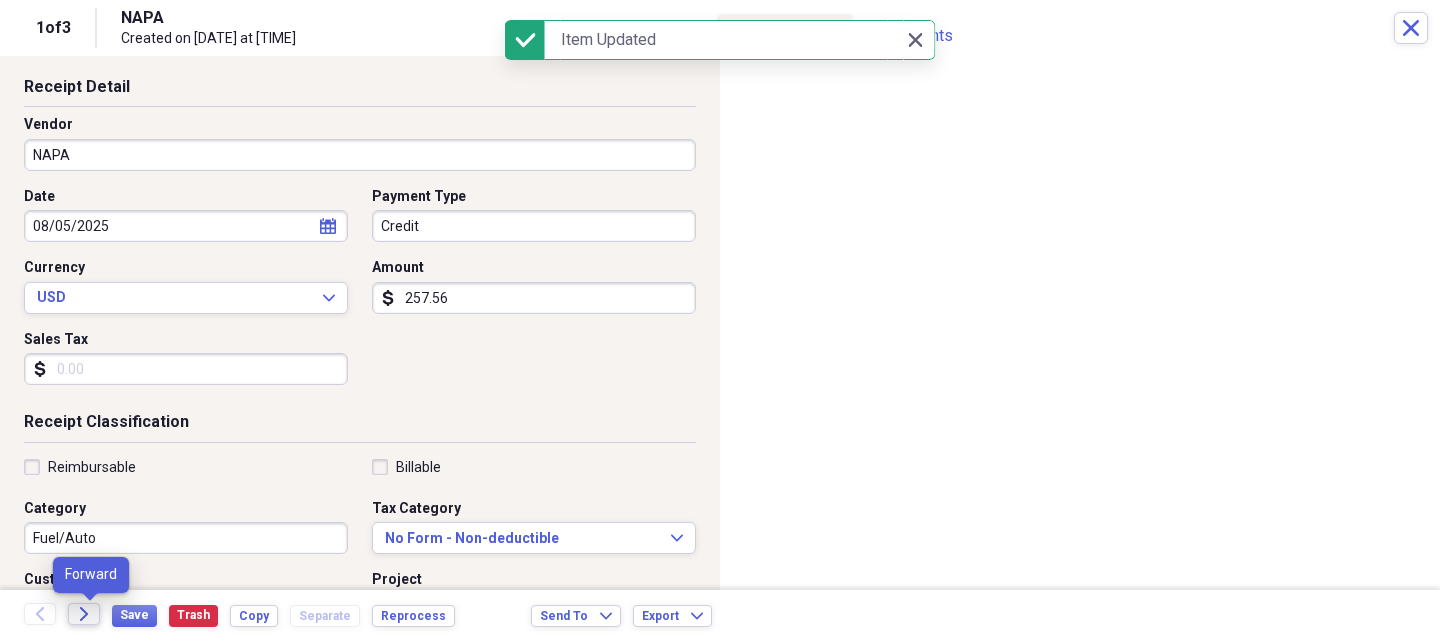 click on "Forward" 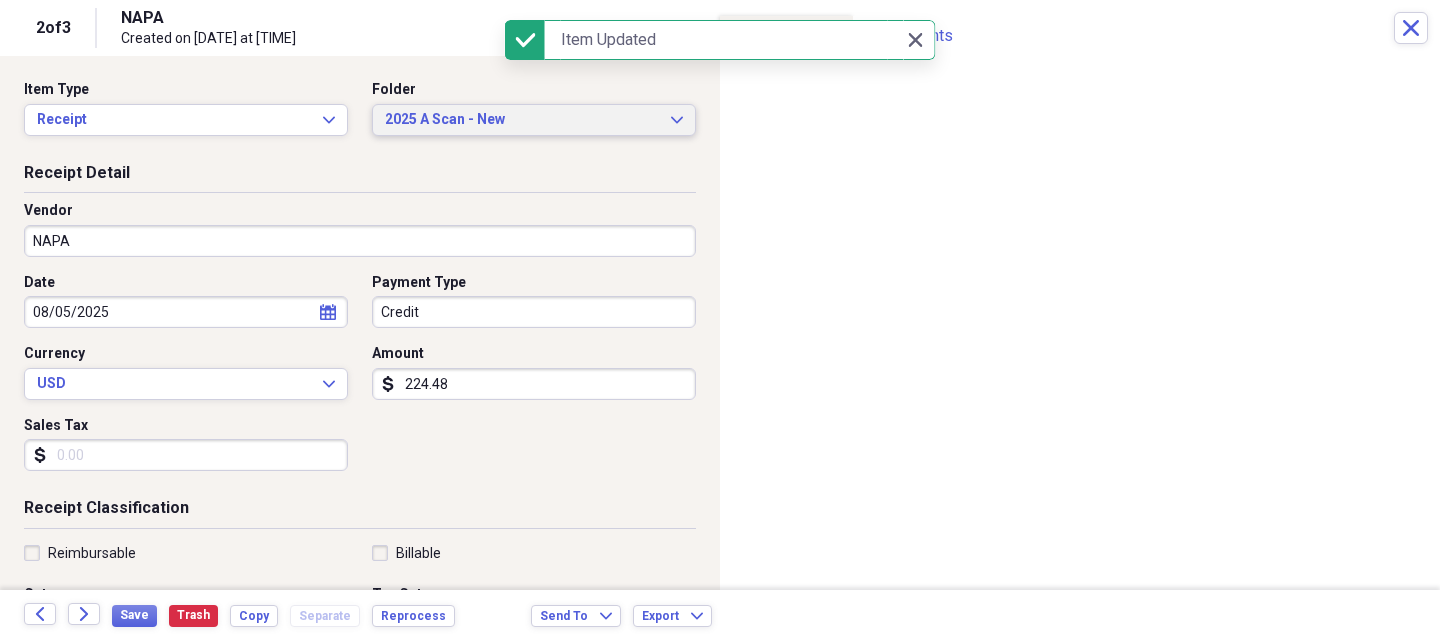 click on "2025 A Scan - New" at bounding box center (522, 120) 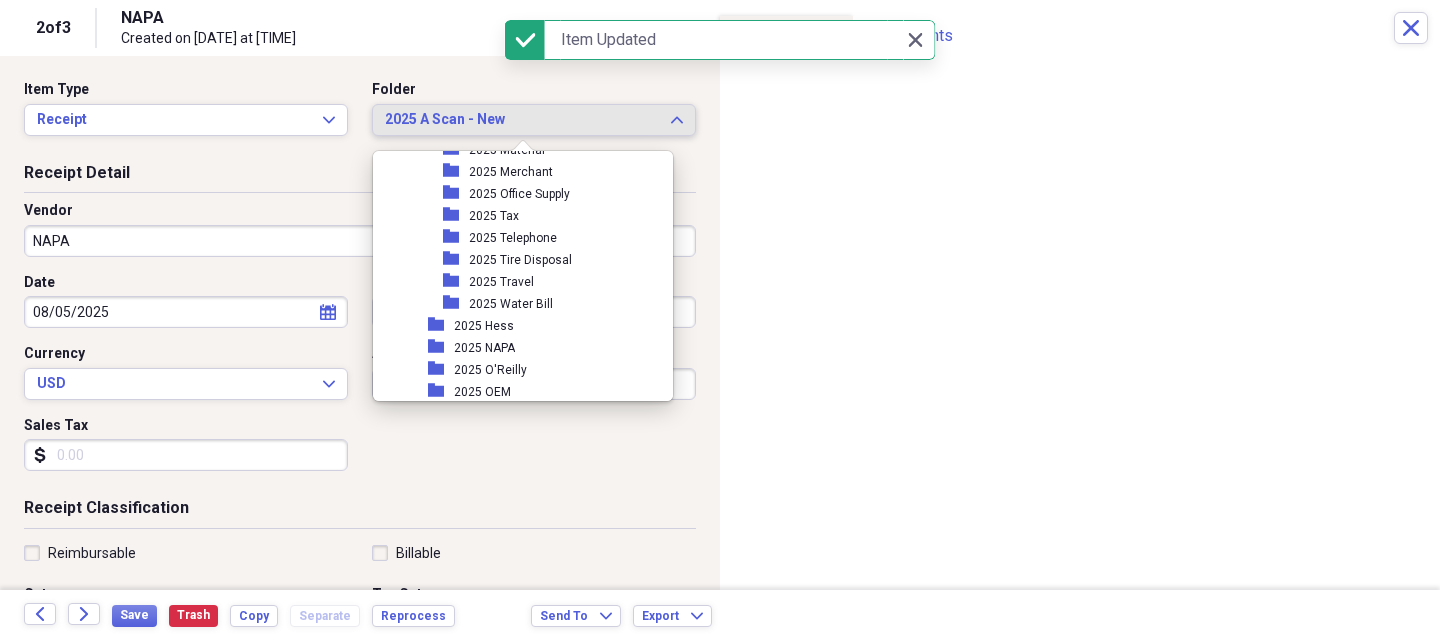 scroll, scrollTop: 2139, scrollLeft: 0, axis: vertical 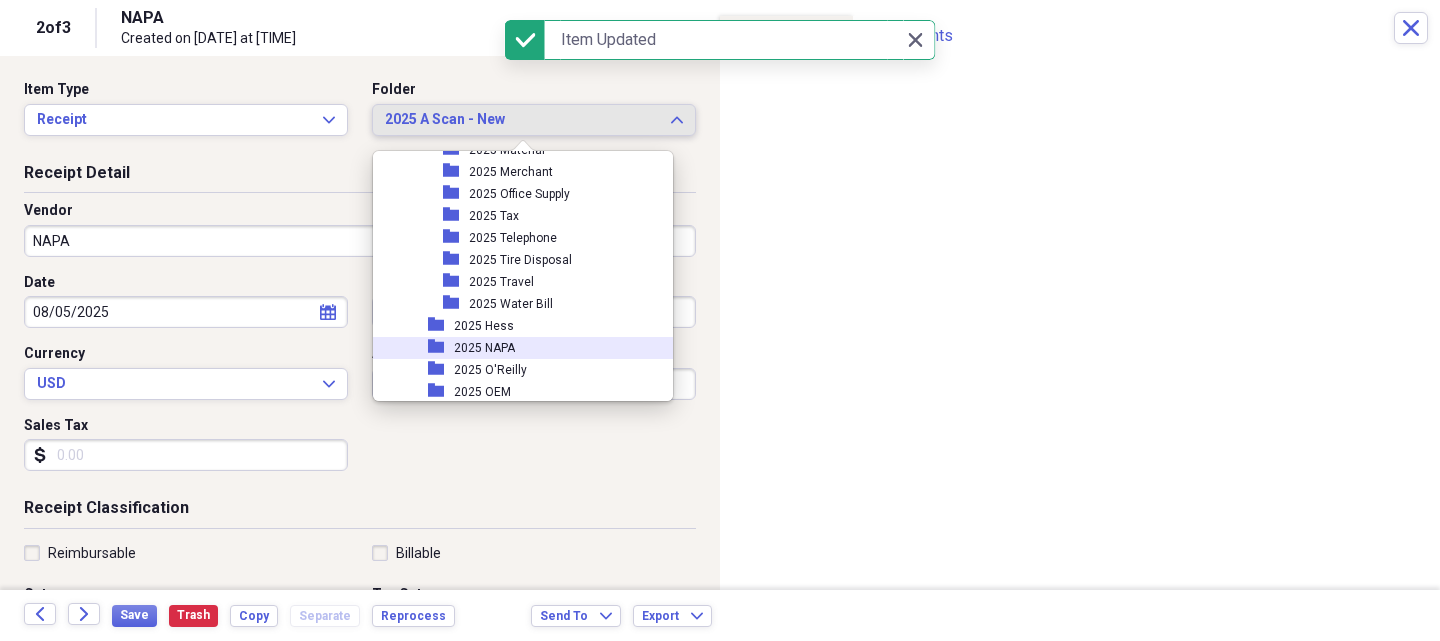 click on "2025 NAPA" at bounding box center [484, 348] 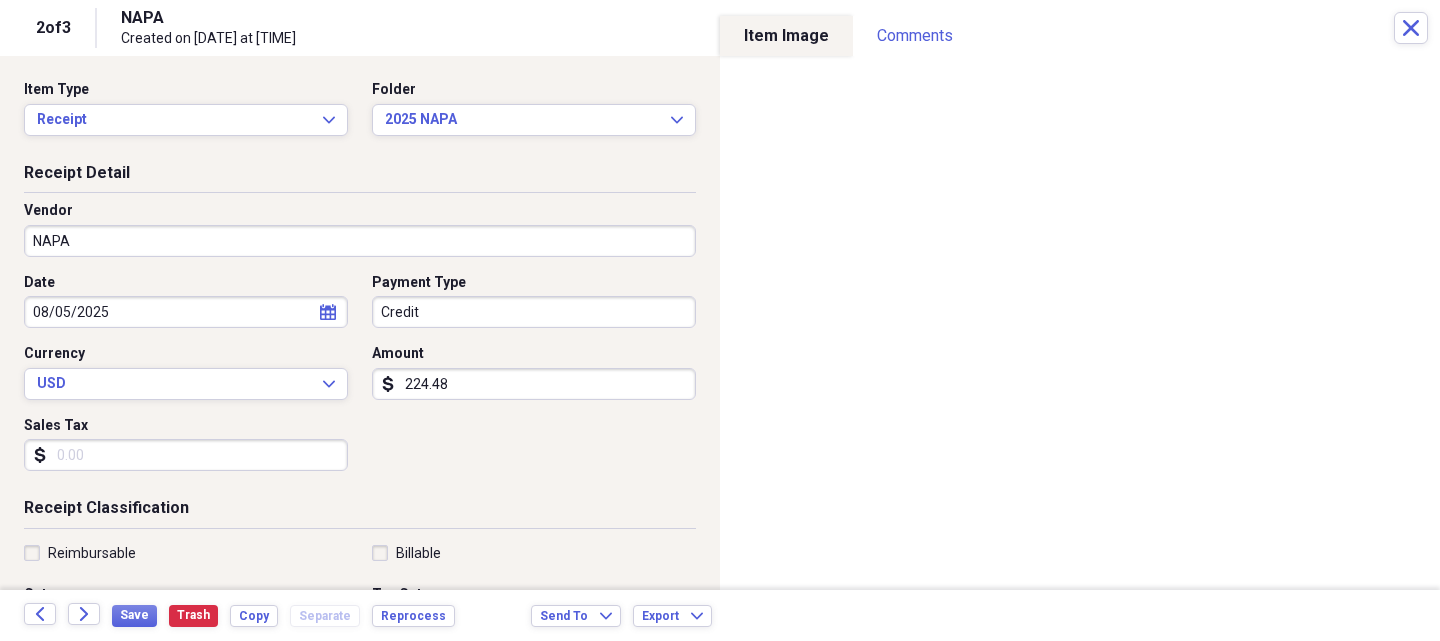 click on "224.48" at bounding box center (534, 384) 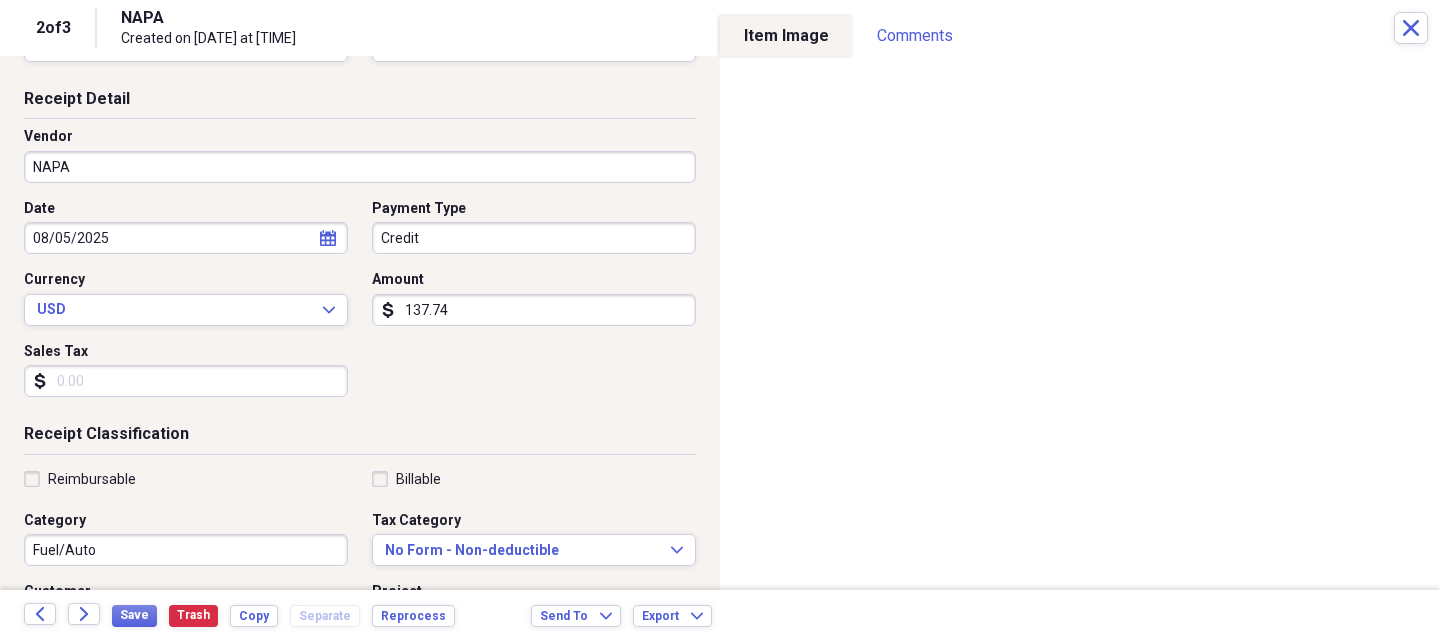 scroll, scrollTop: 400, scrollLeft: 0, axis: vertical 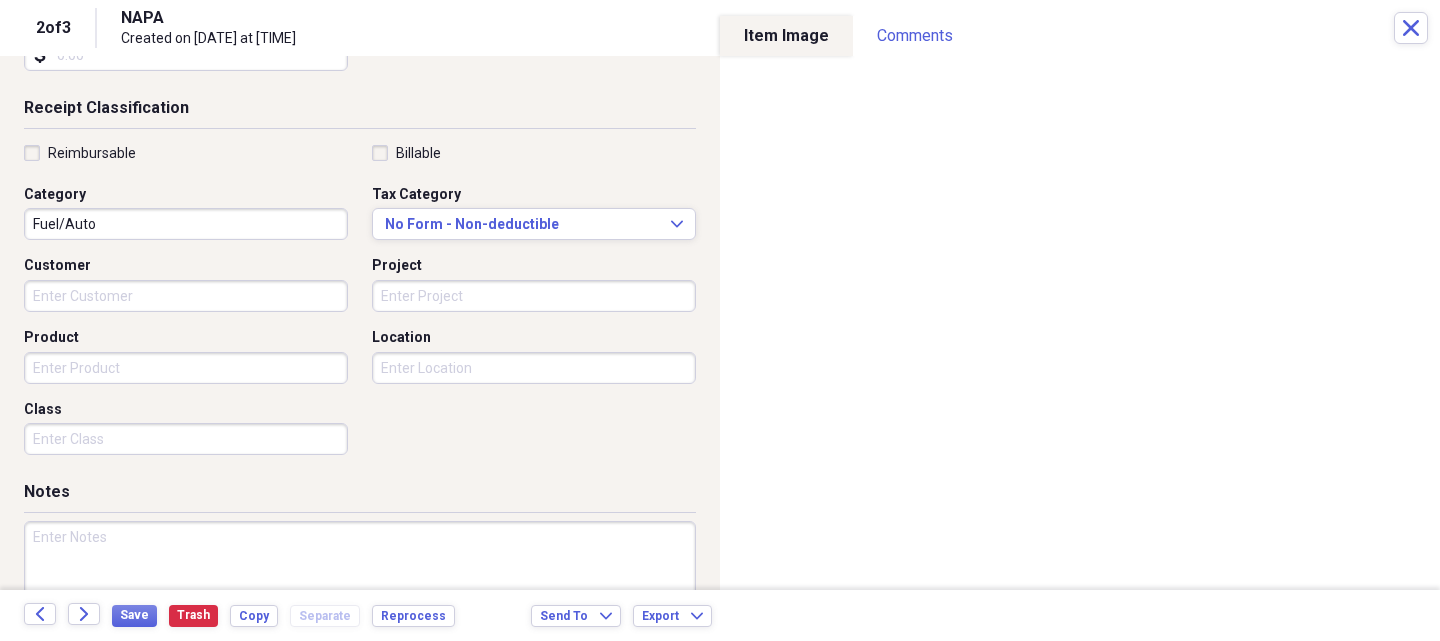 type on "137.74" 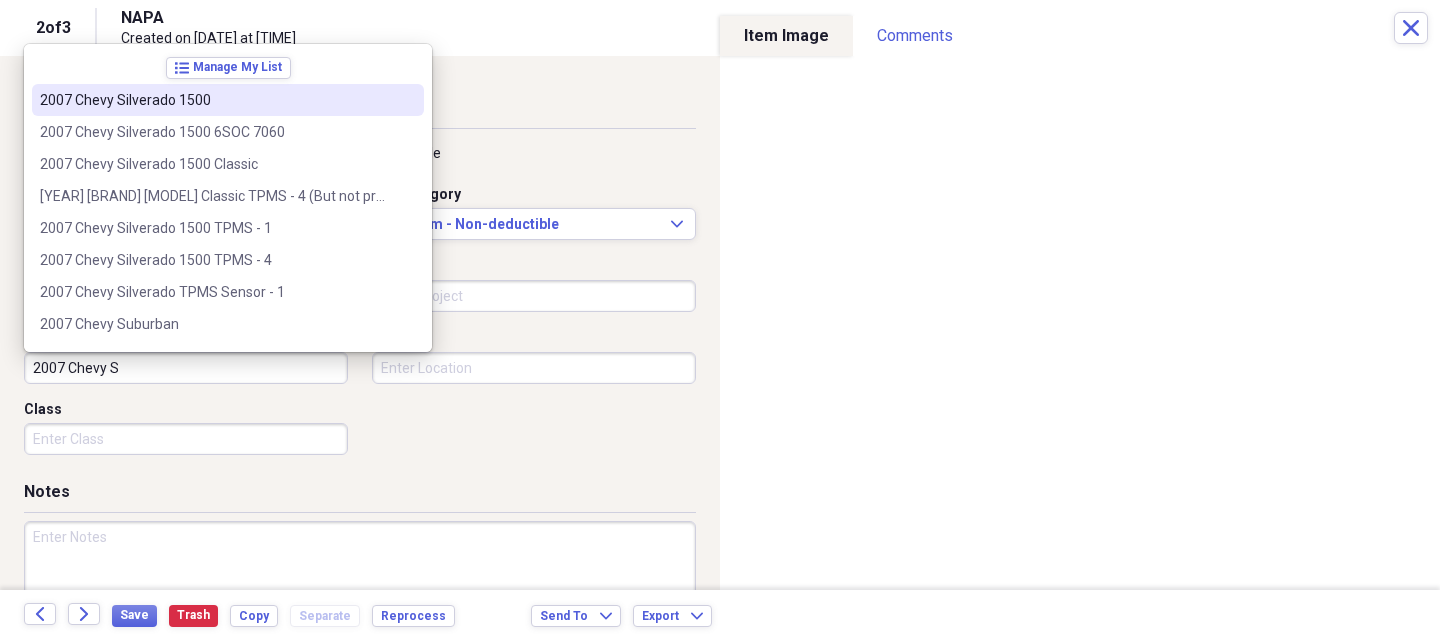 click on "2007 Chevy Silverado 1500" at bounding box center (216, 100) 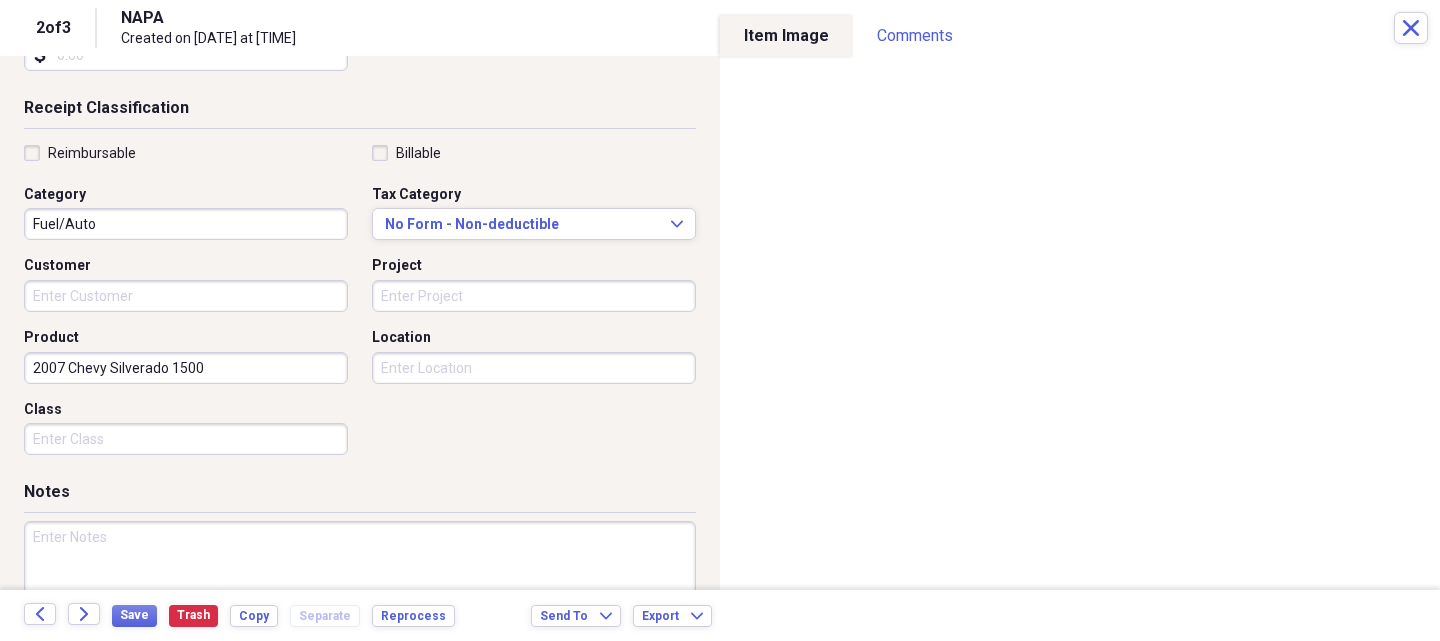 drag, startPoint x: 220, startPoint y: 361, endPoint x: 173, endPoint y: 376, distance: 49.335587 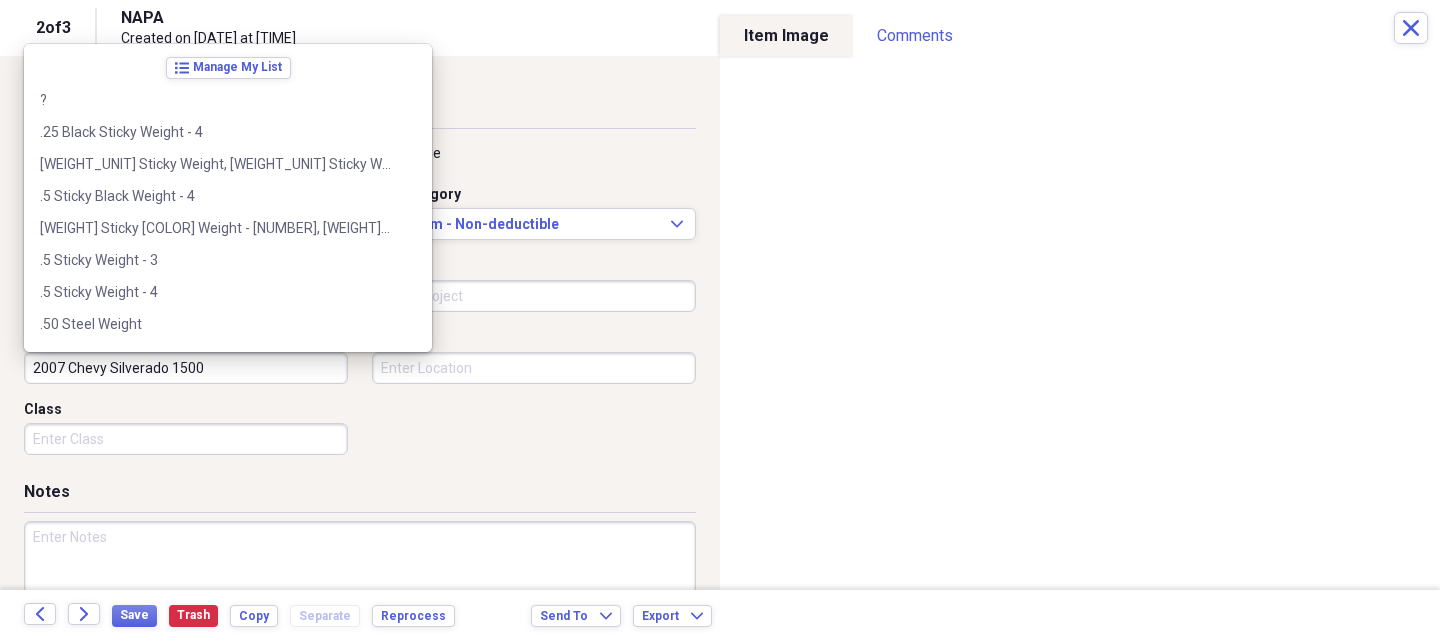 scroll, scrollTop: 35804, scrollLeft: 0, axis: vertical 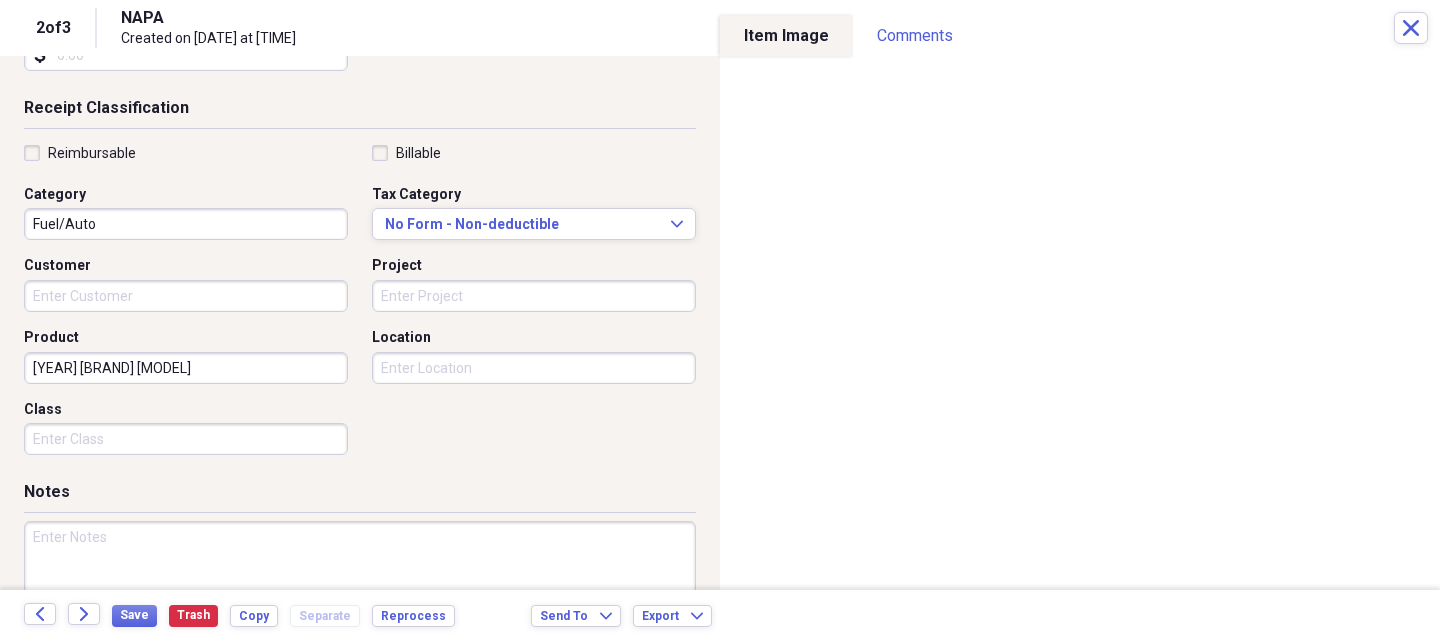 type on "[YEAR] [BRAND] [MODEL]" 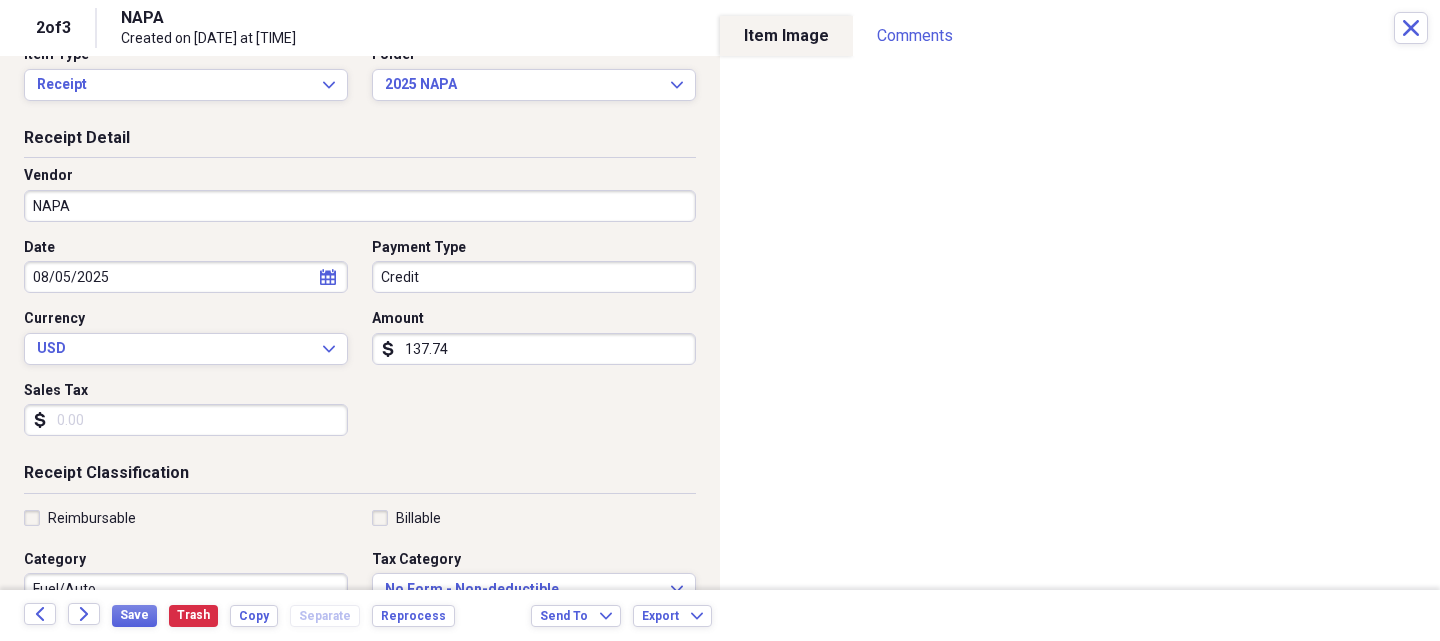 scroll, scrollTop: 0, scrollLeft: 0, axis: both 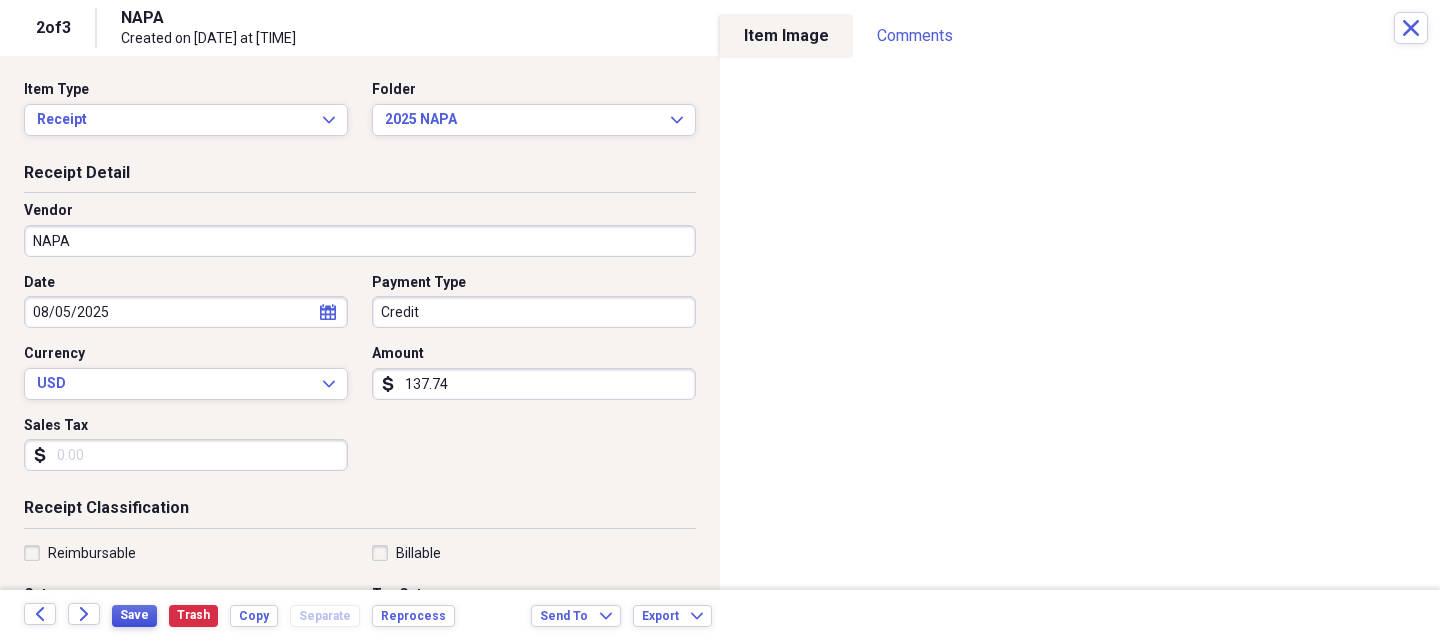 click on "Save" at bounding box center (134, 616) 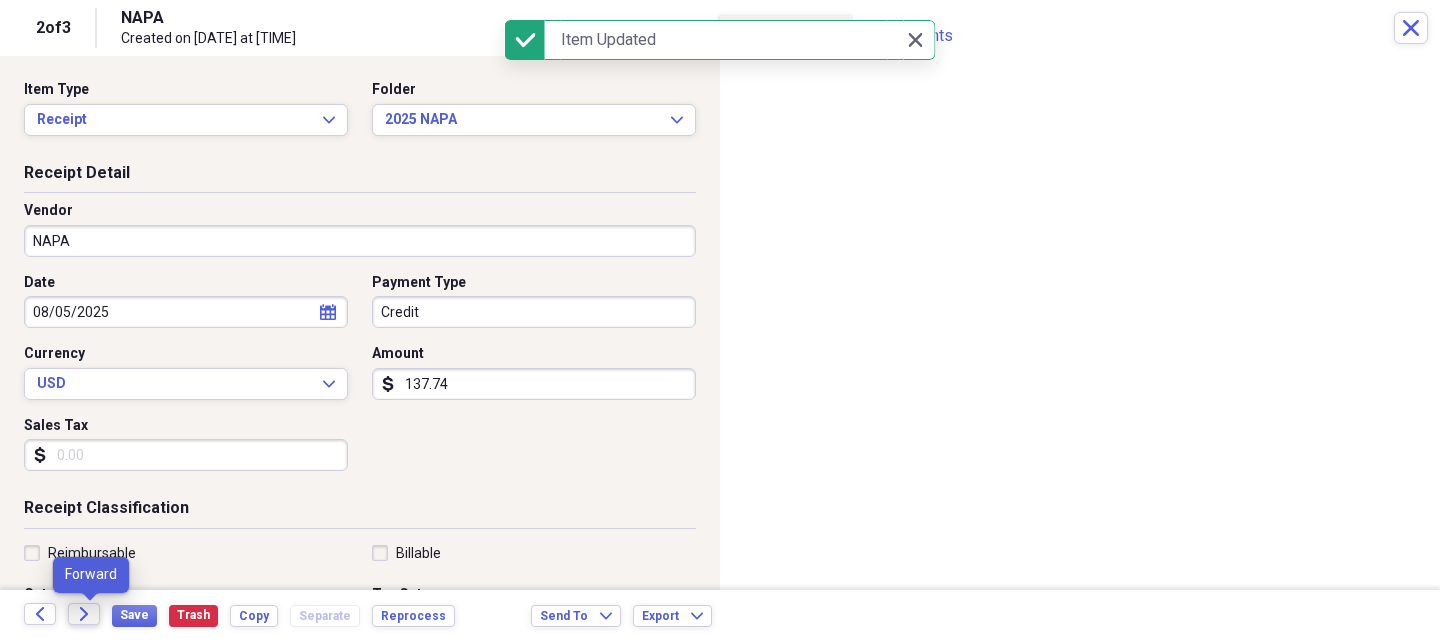 click on "Forward" 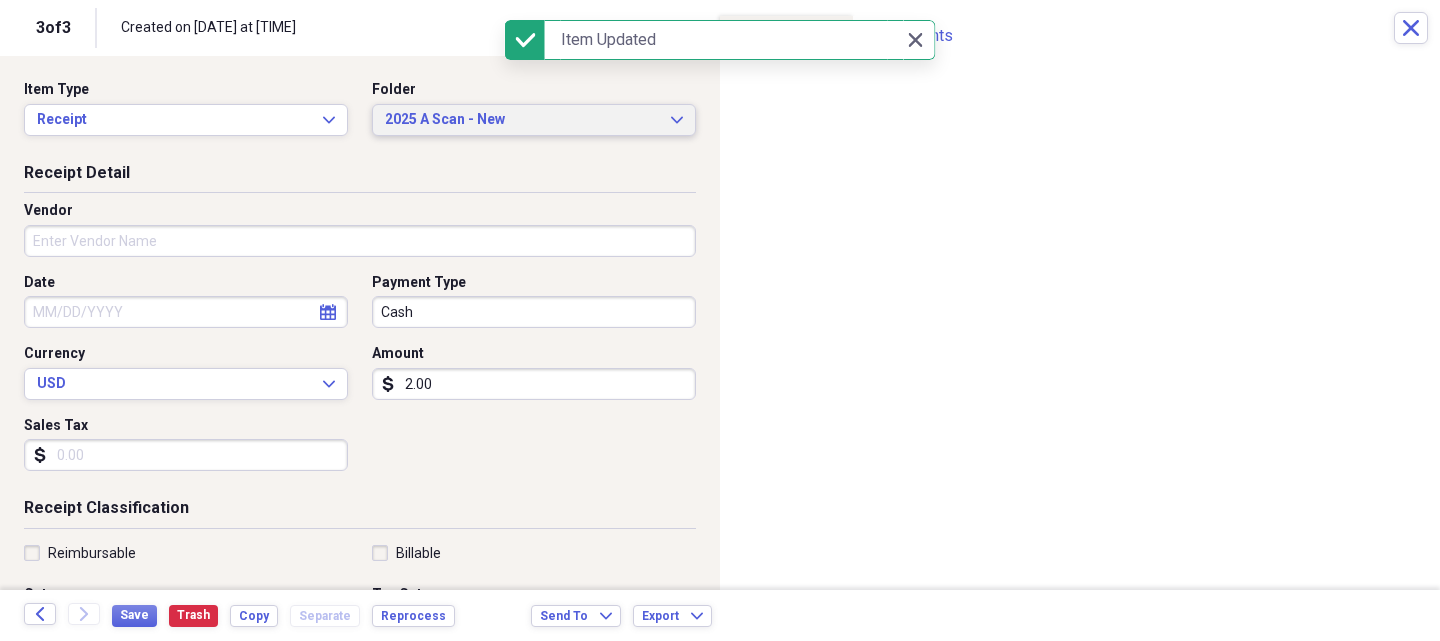 click on "2025 A Scan - New" at bounding box center [522, 120] 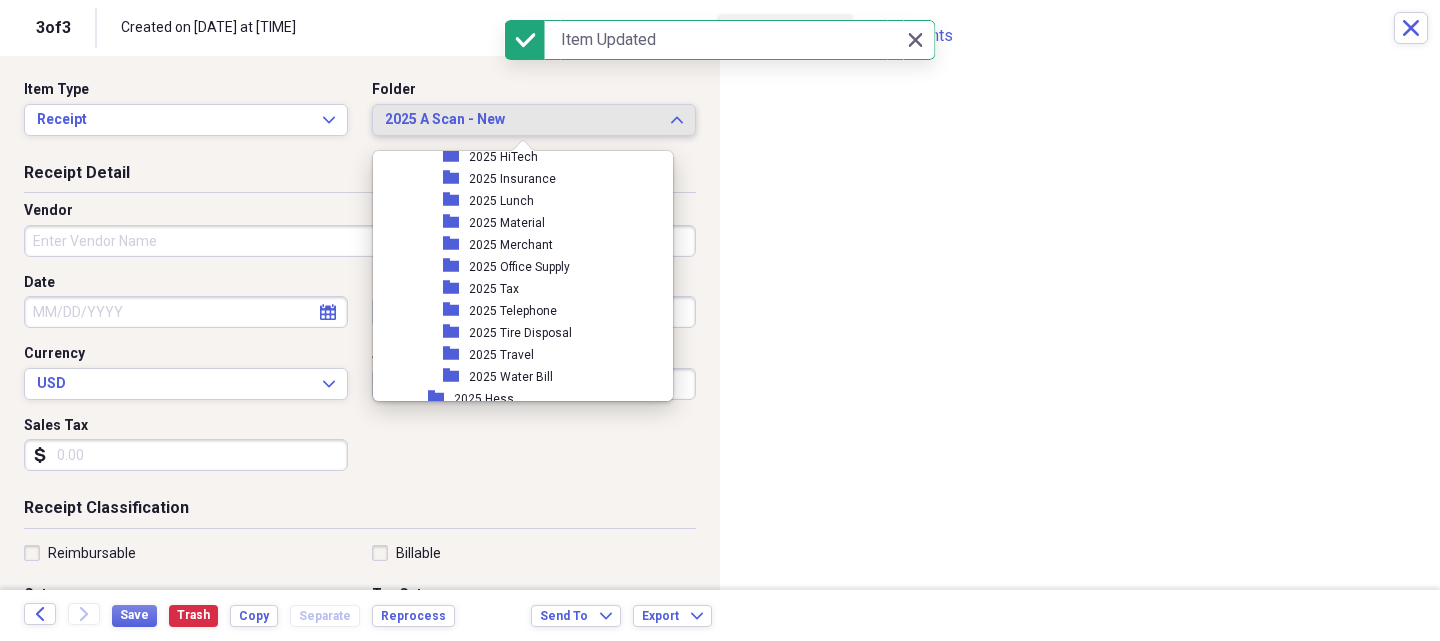 scroll, scrollTop: 2039, scrollLeft: 0, axis: vertical 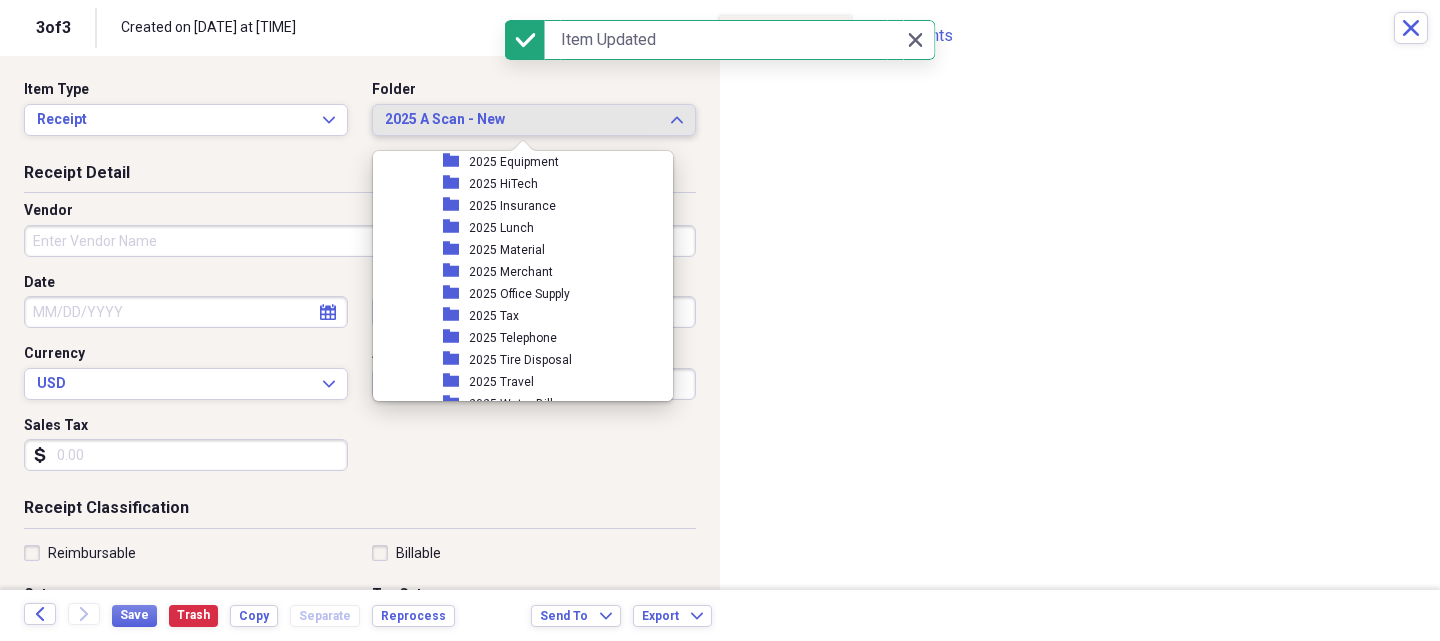 click on "2025 Material" at bounding box center [507, 250] 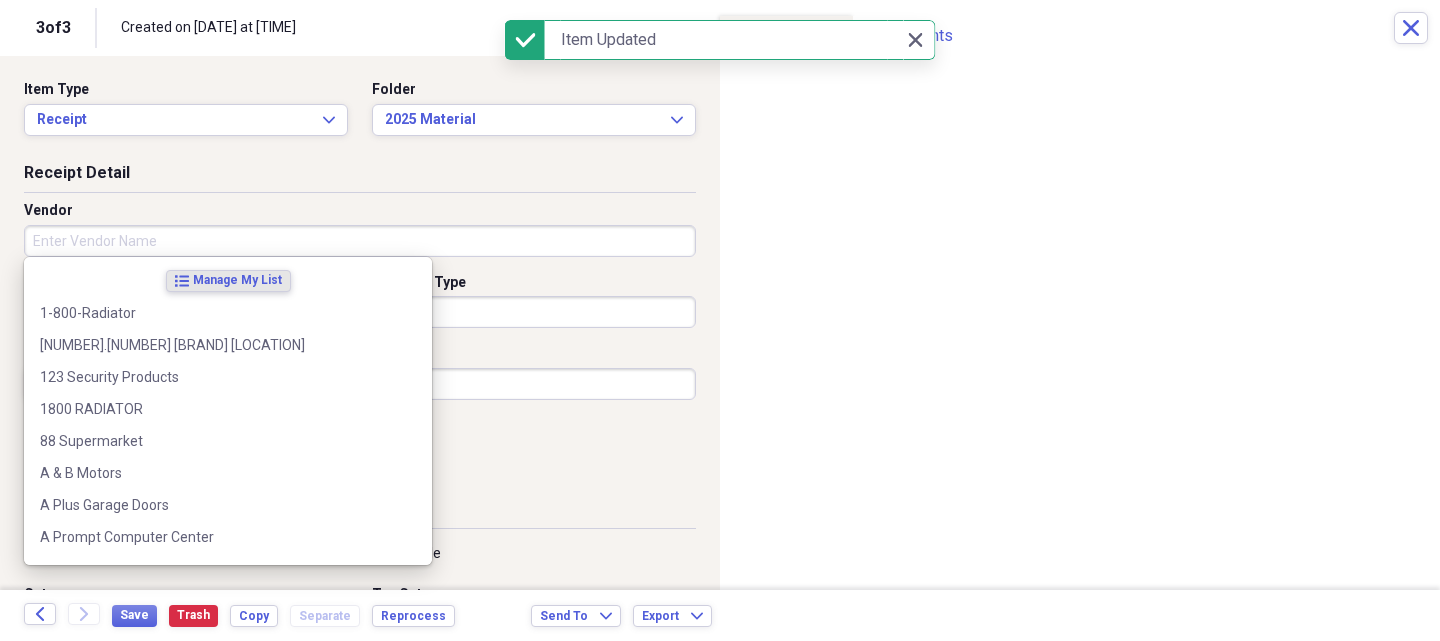 click on "Vendor" at bounding box center (360, 241) 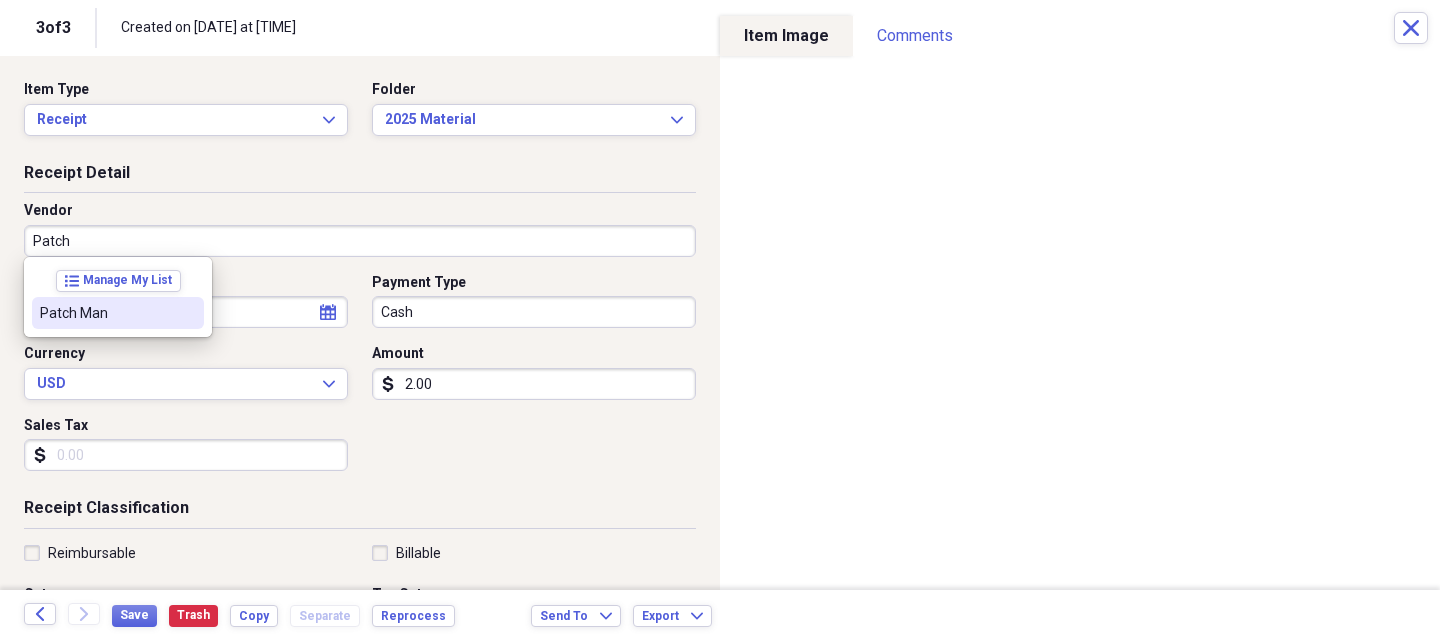 click on "Patch Man" at bounding box center (118, 313) 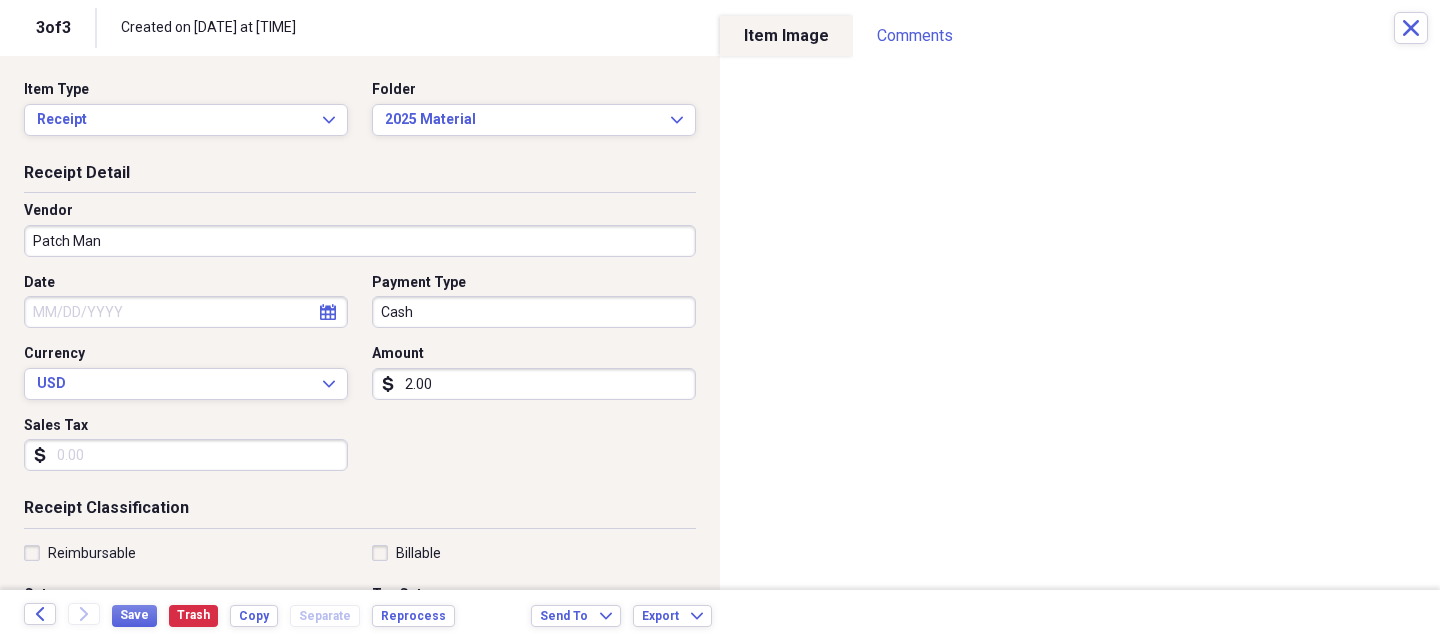 click on "Date" at bounding box center (186, 312) 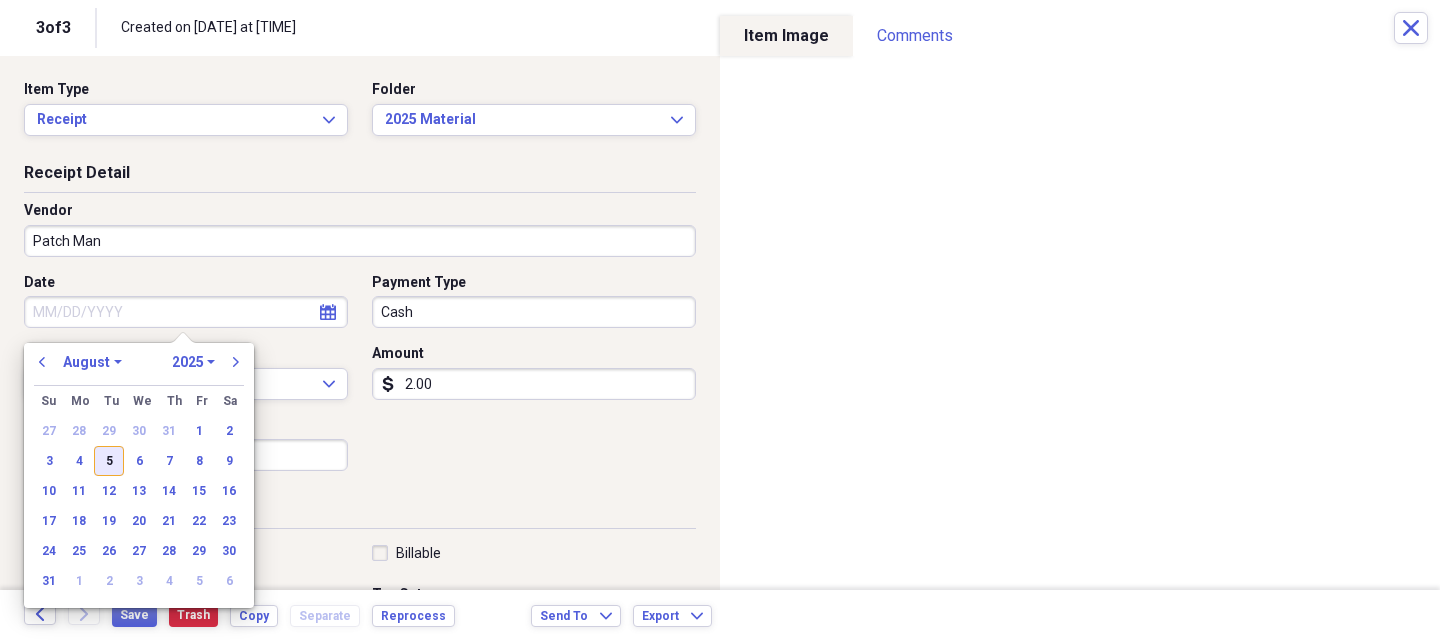 click on "5" at bounding box center [109, 461] 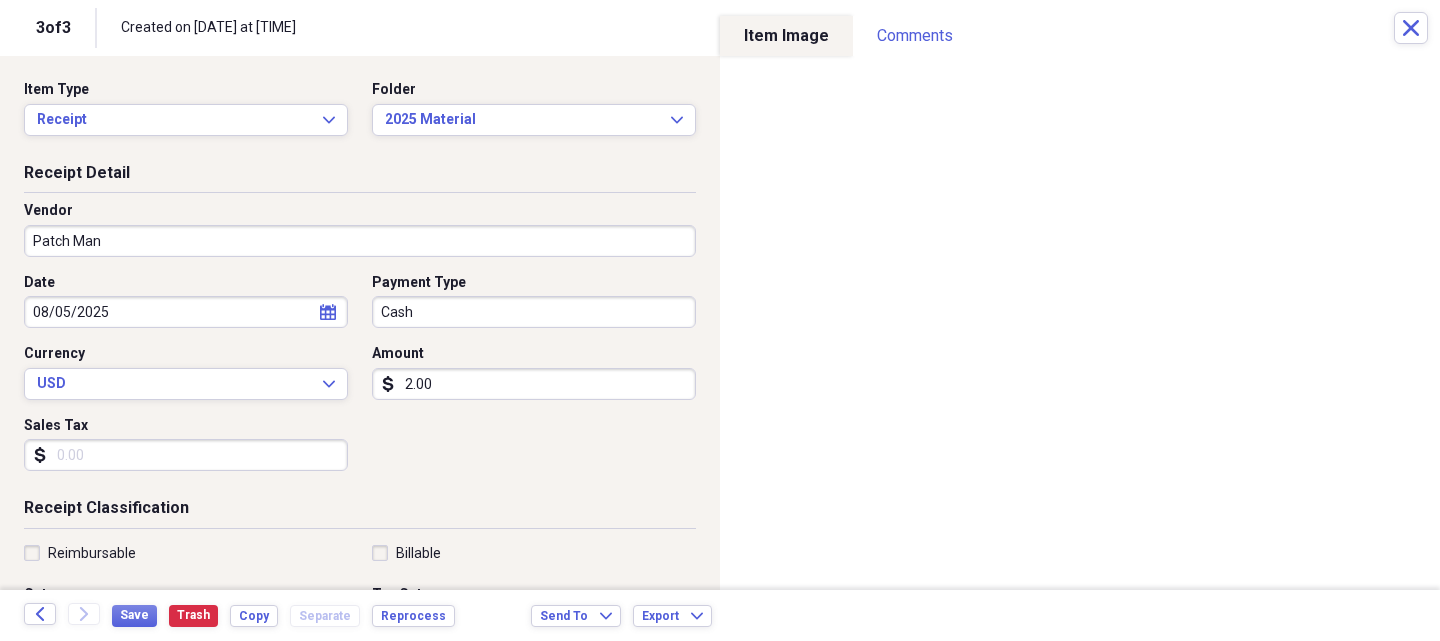 click on "Date [DATE] calendar Calendar Payment Type Cash Currency USD Expand Amount dollar-sign [NUMBER].[NUMBER] Sales Tax dollar-sign" at bounding box center (360, 380) 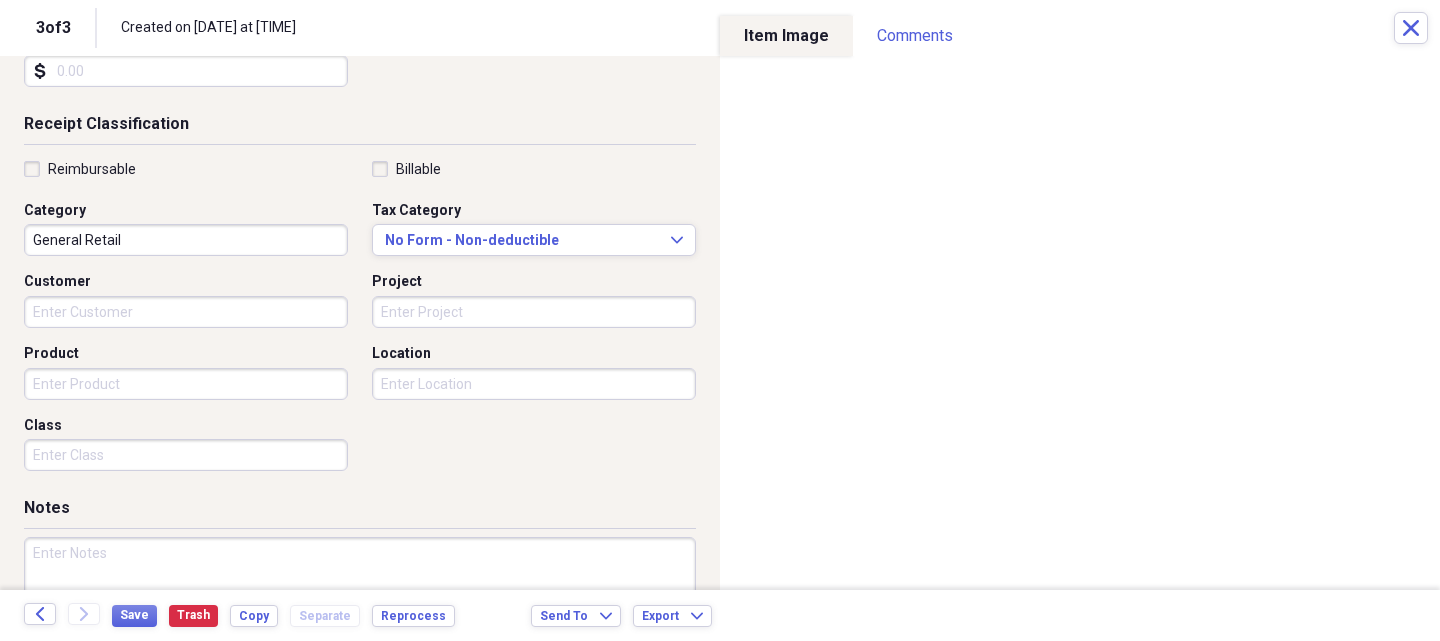 scroll, scrollTop: 400, scrollLeft: 0, axis: vertical 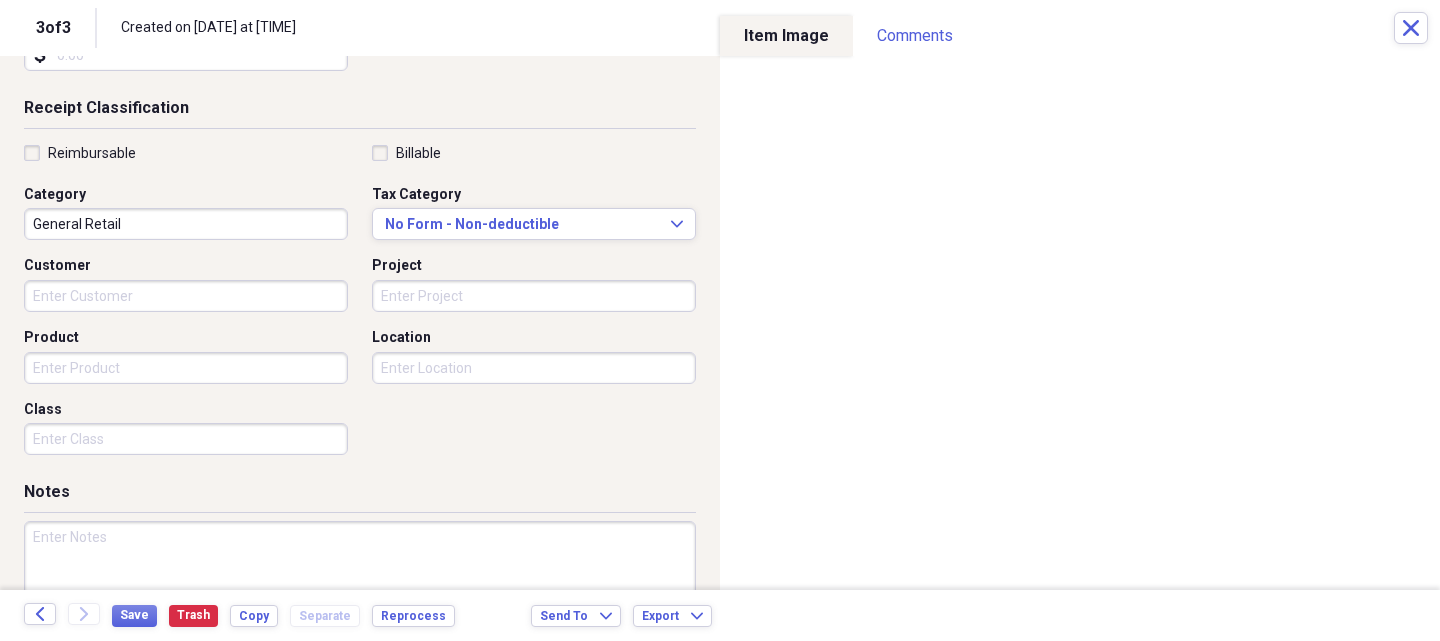 type on "85.00" 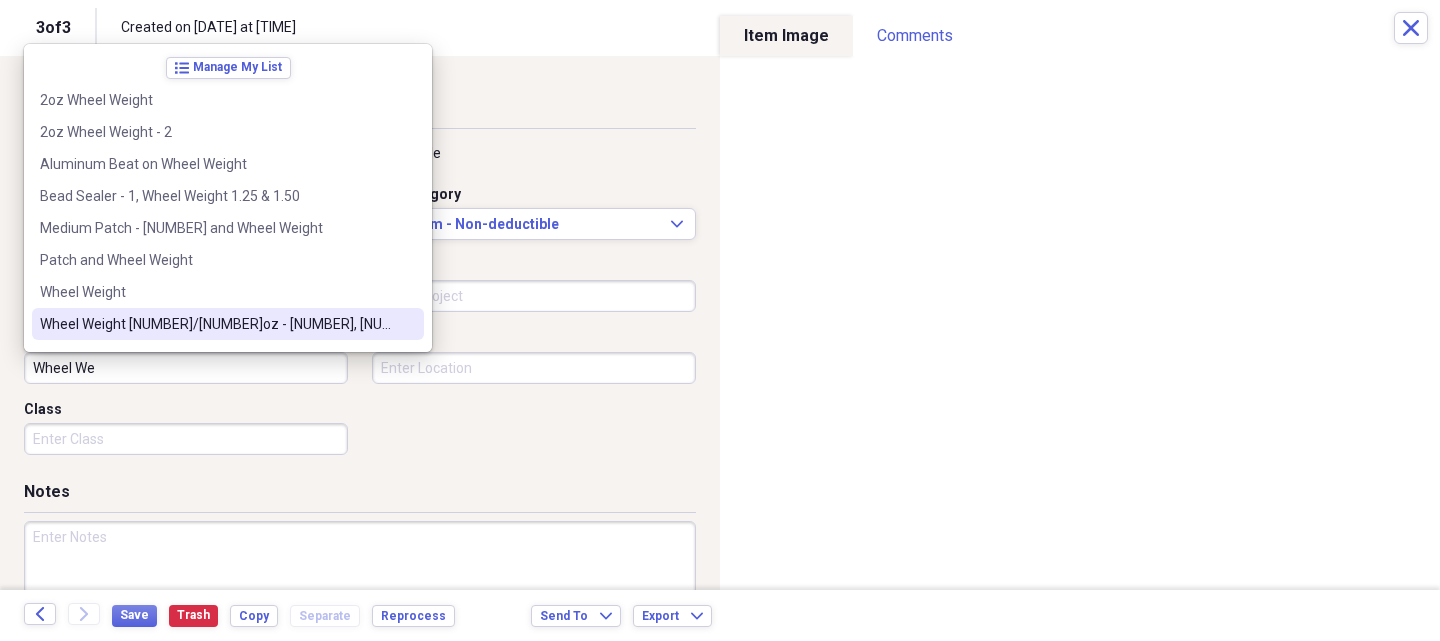 click on "Wheel Weight" at bounding box center (216, 292) 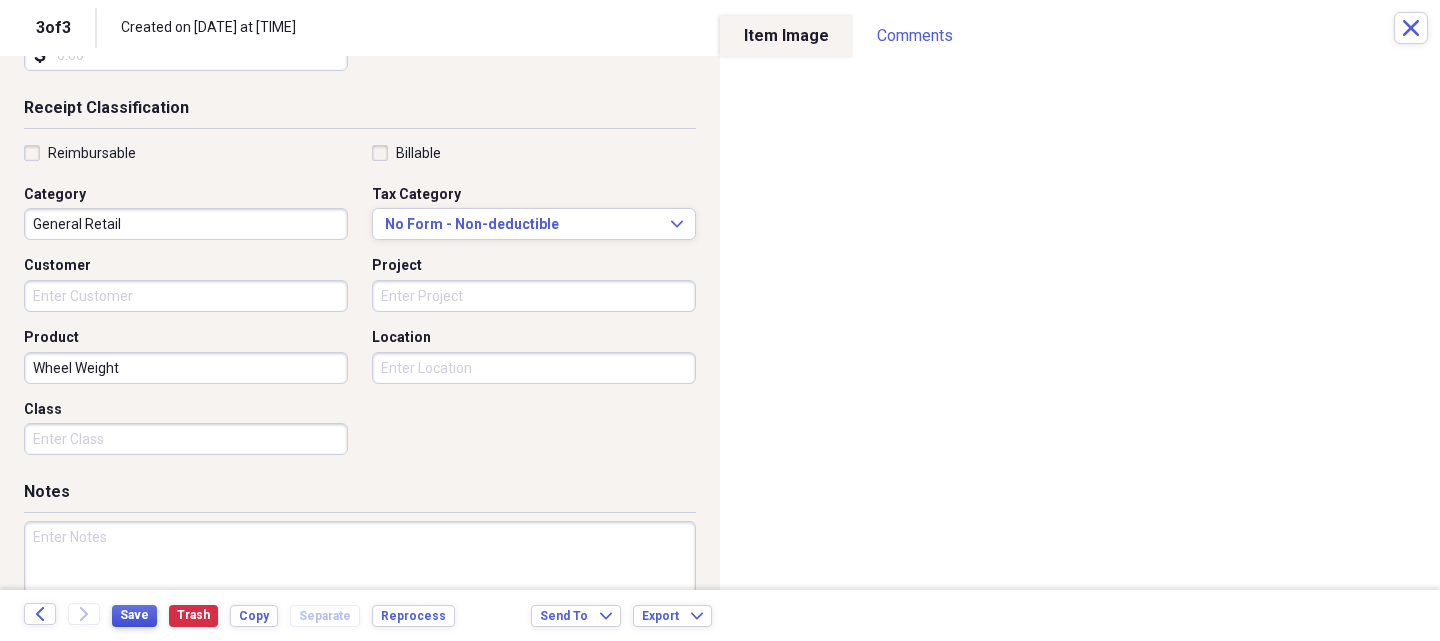 click on "Save" at bounding box center (134, 615) 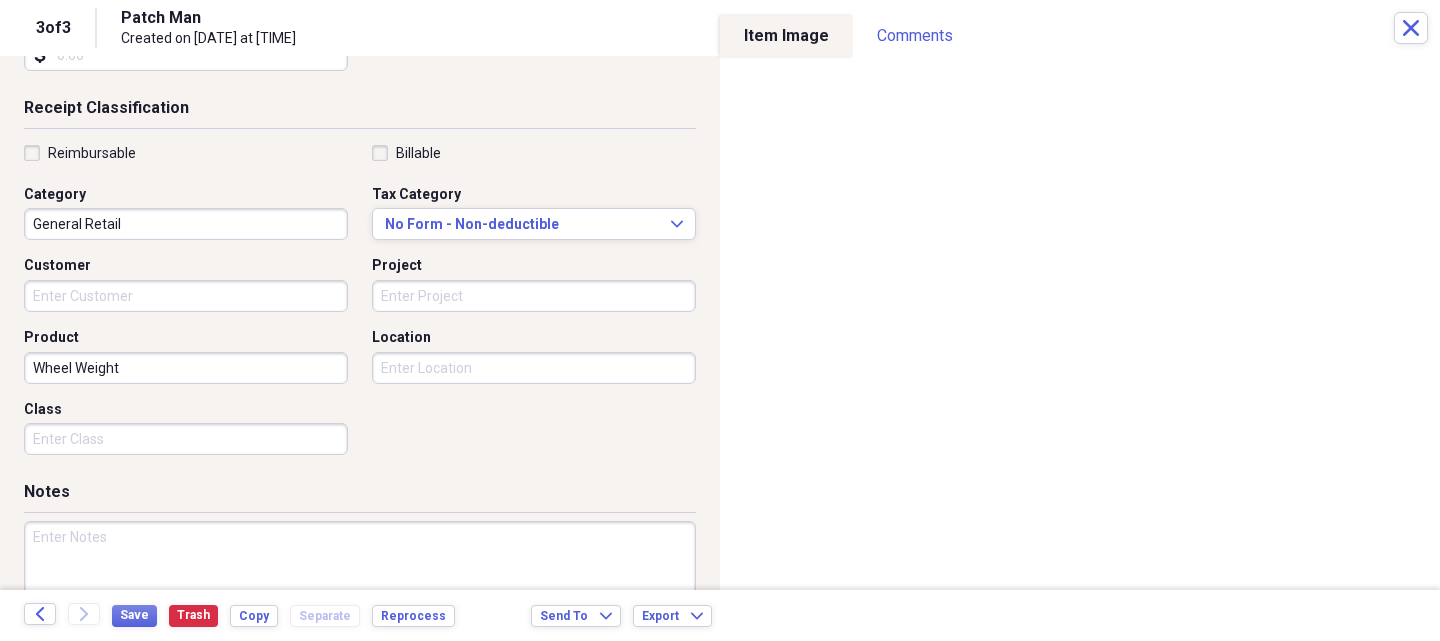 click on "[NUMBER] of [NUMBER] Patch Man Created on [DATE] at [TIME] Close" at bounding box center [720, 28] 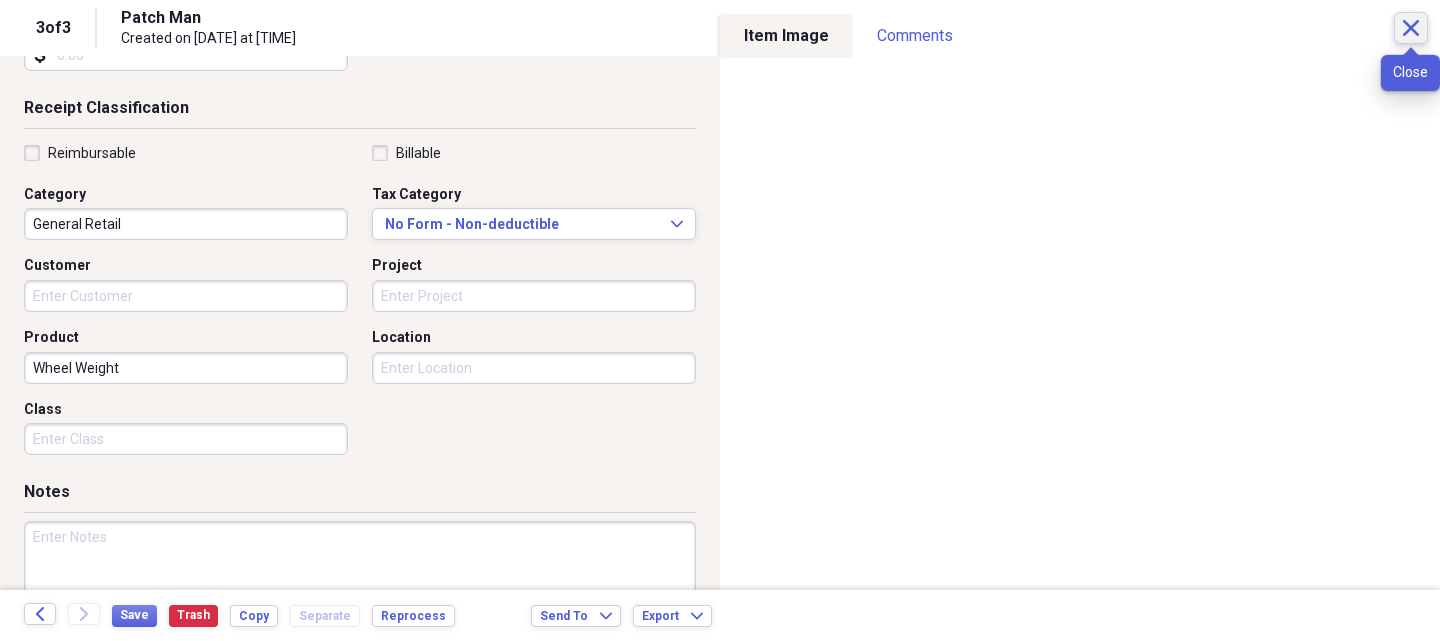 click on "Close" 